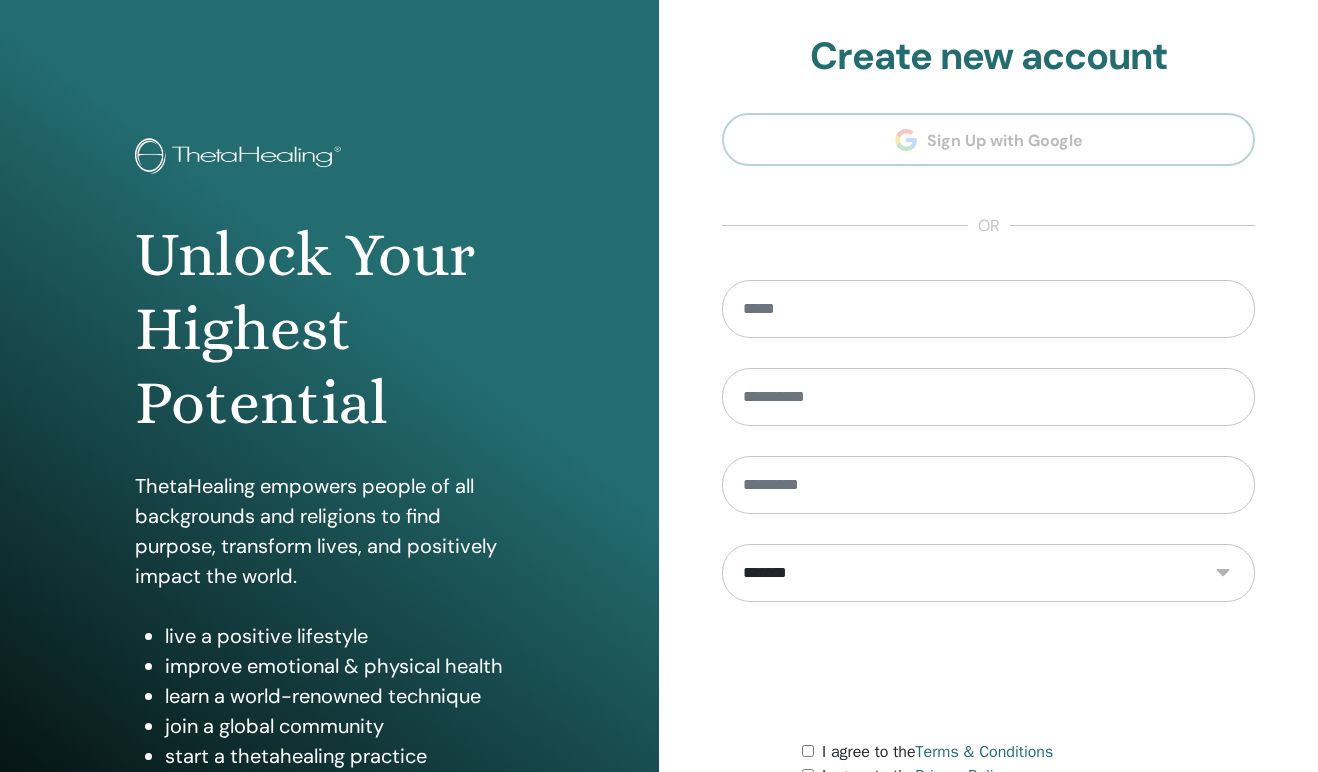 scroll, scrollTop: 188, scrollLeft: 0, axis: vertical 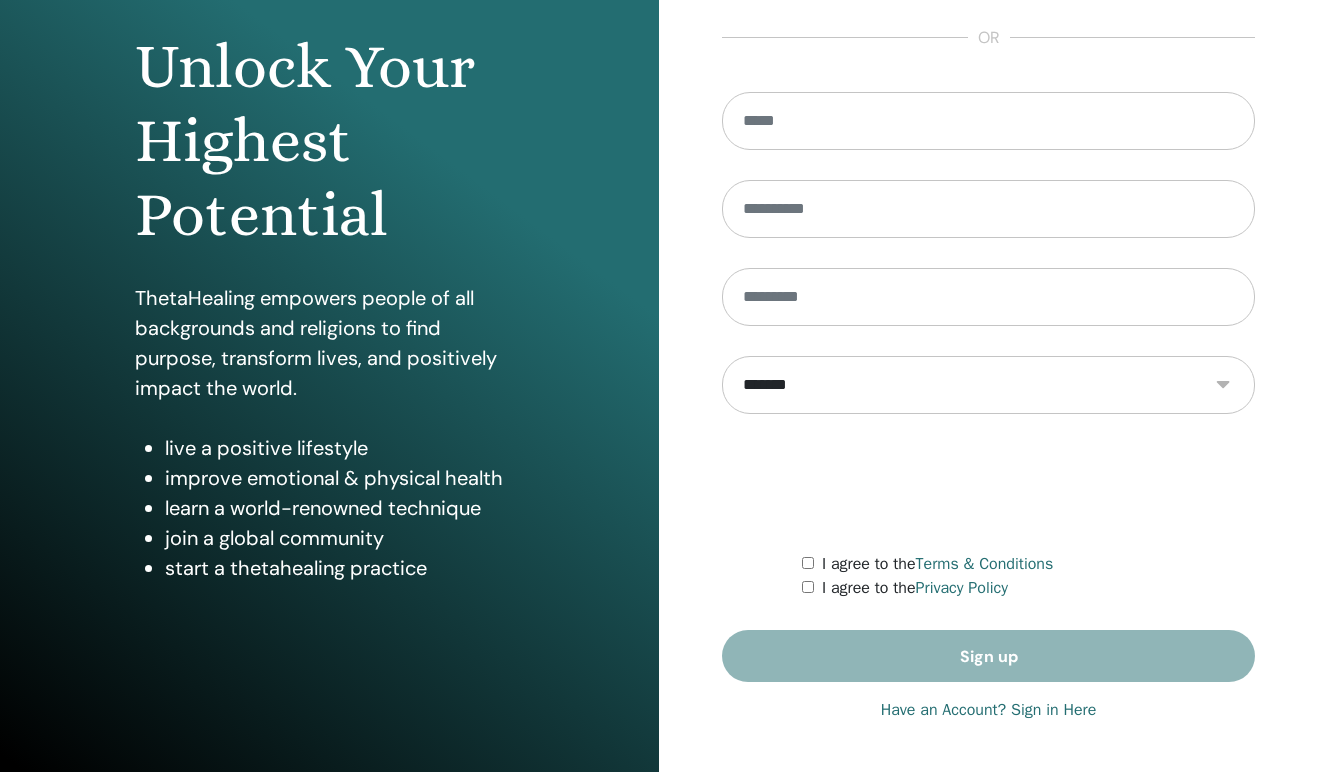 click on "Have an Account? Sign in Here" at bounding box center [989, 710] 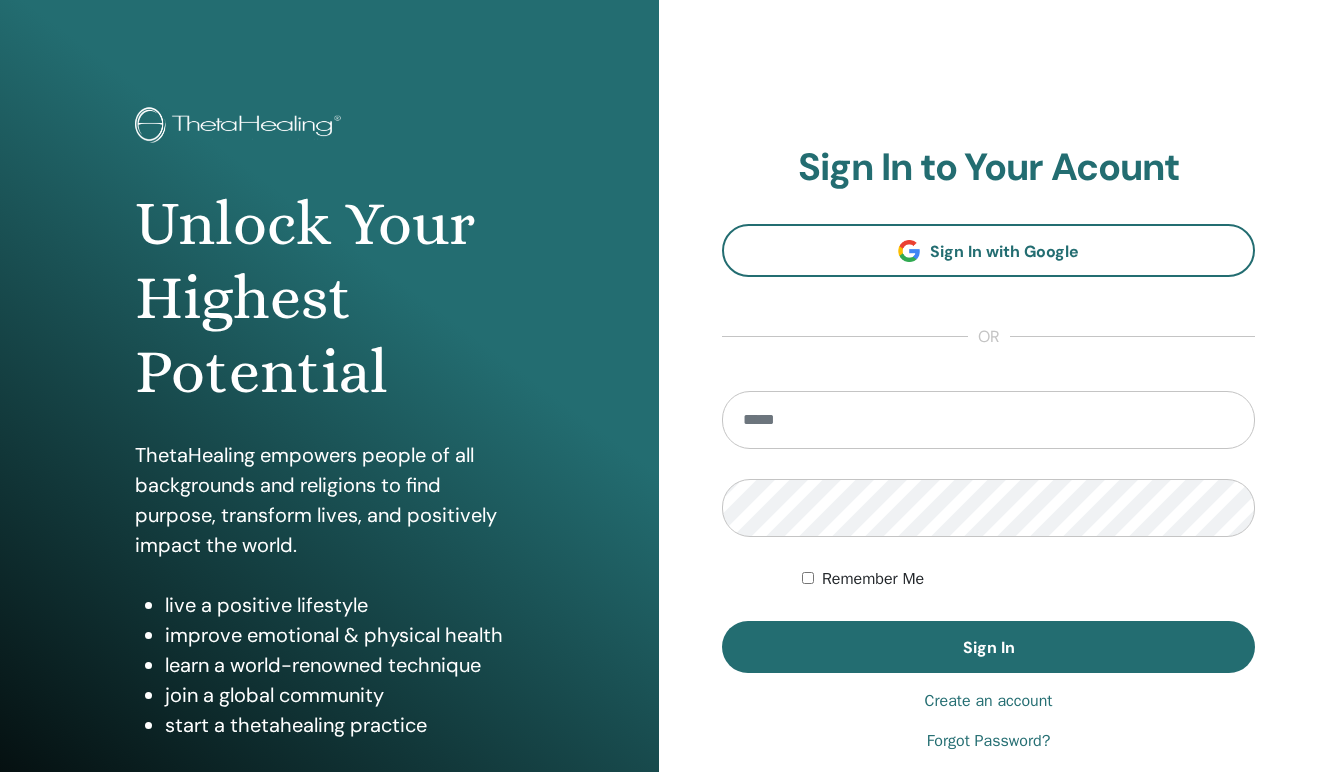 scroll, scrollTop: 0, scrollLeft: 0, axis: both 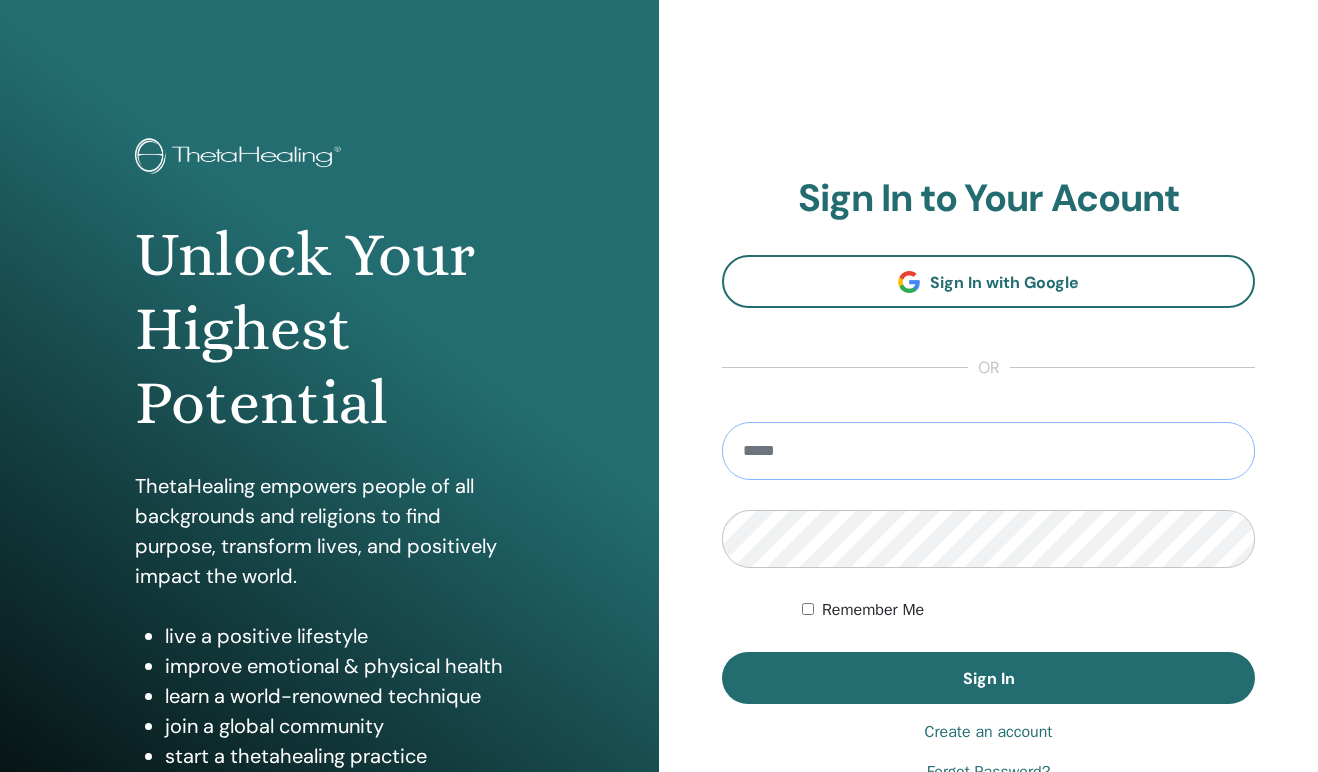 type on "**********" 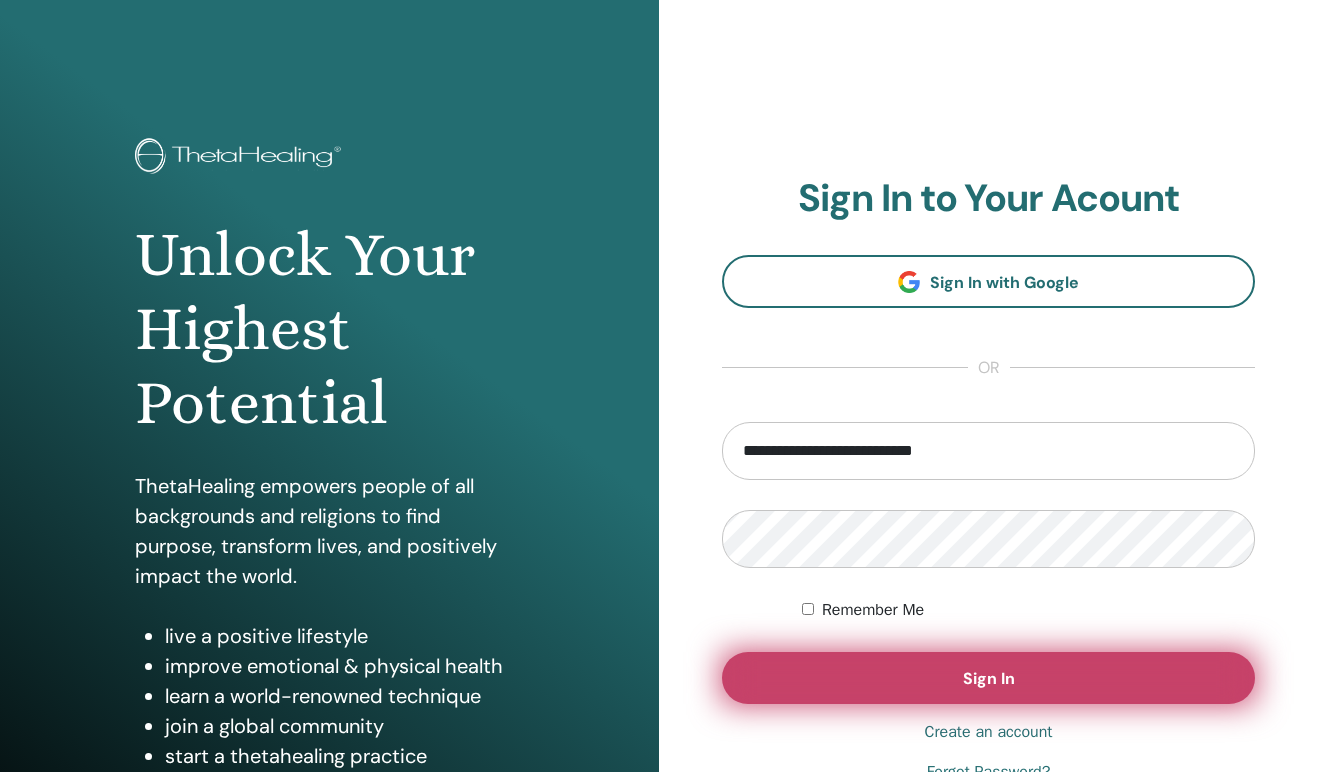 click on "Sign In" at bounding box center [989, 678] 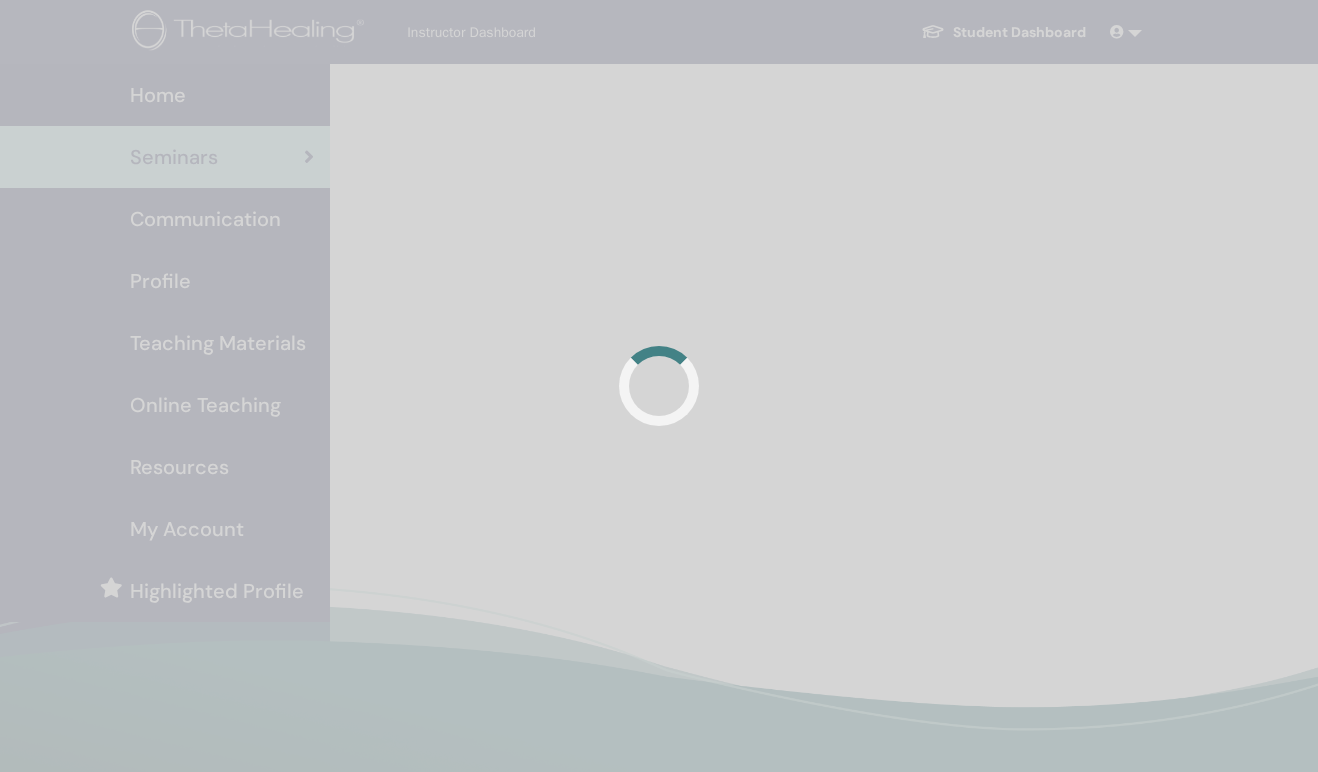scroll, scrollTop: 0, scrollLeft: 0, axis: both 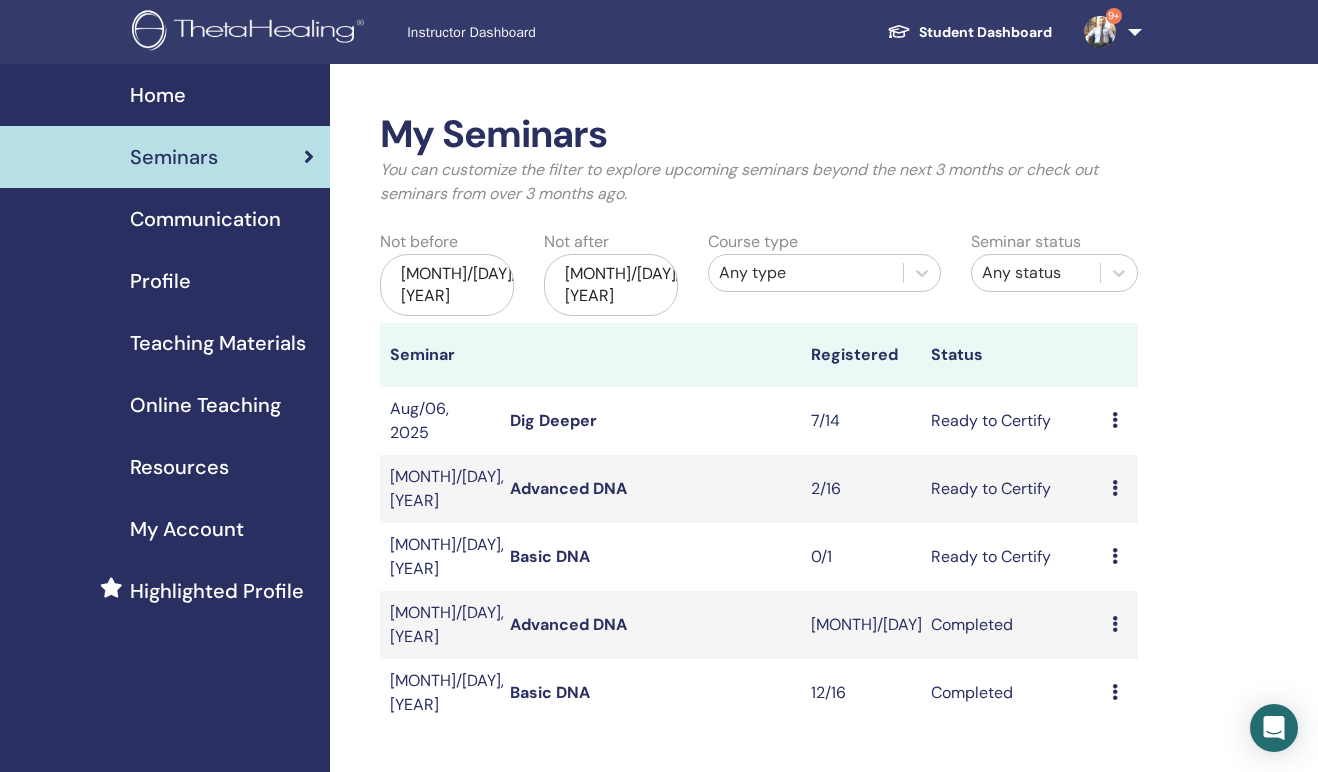 click on "Dig Deeper" at bounding box center (553, 420) 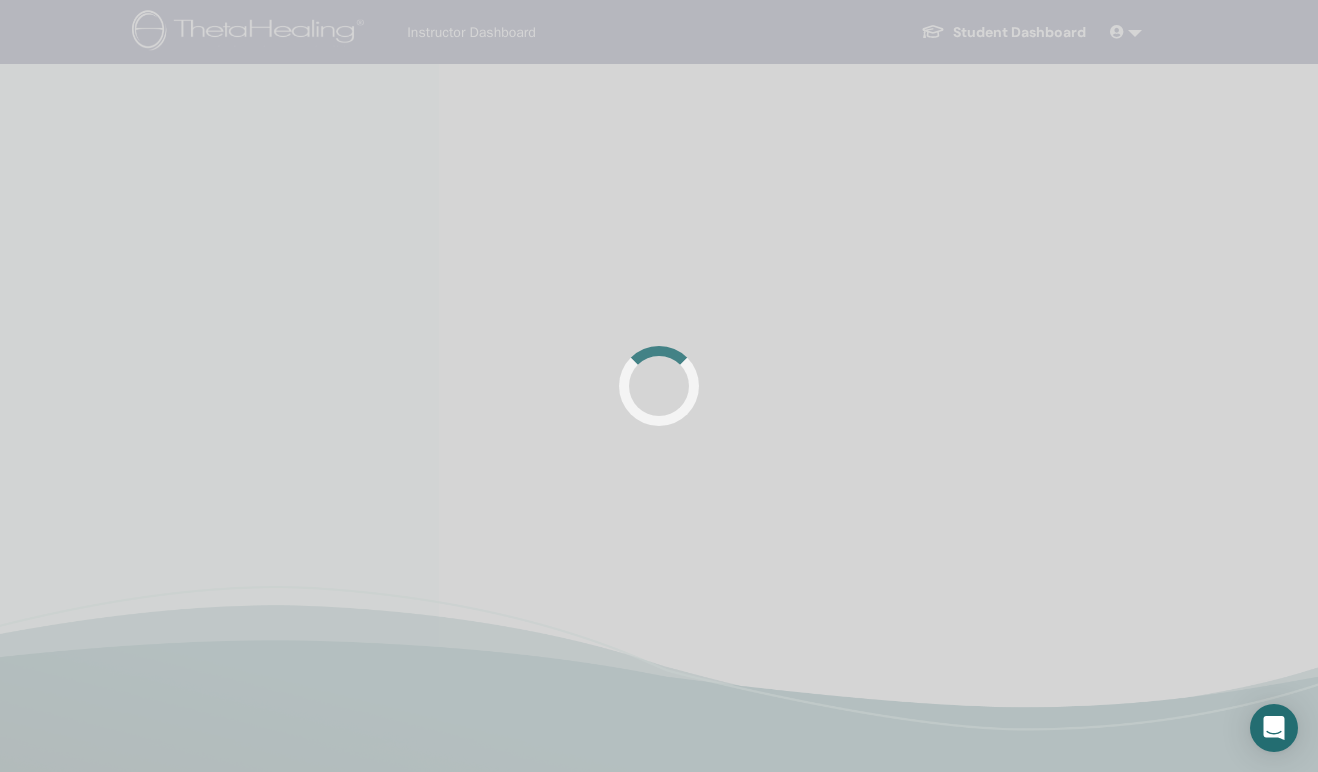 scroll, scrollTop: 0, scrollLeft: 0, axis: both 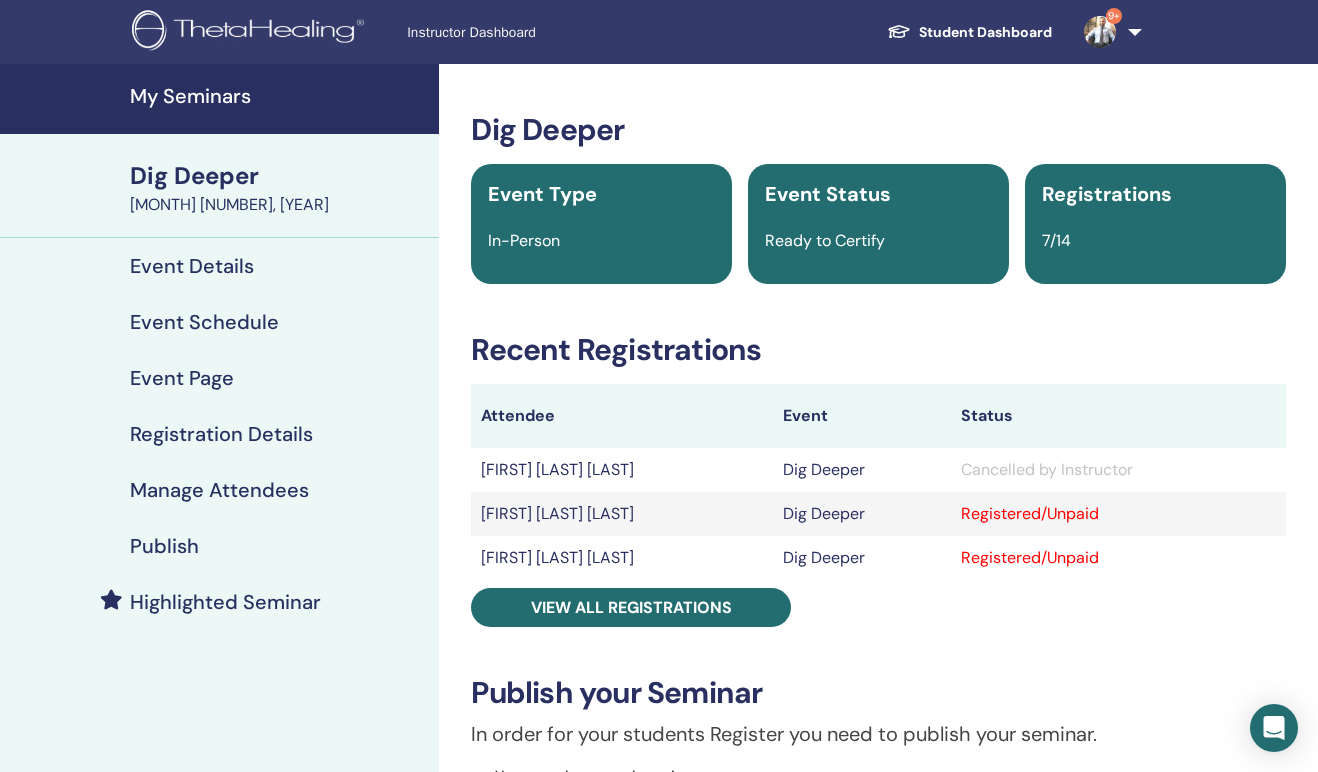 click on "Manage Attendees" at bounding box center (219, 490) 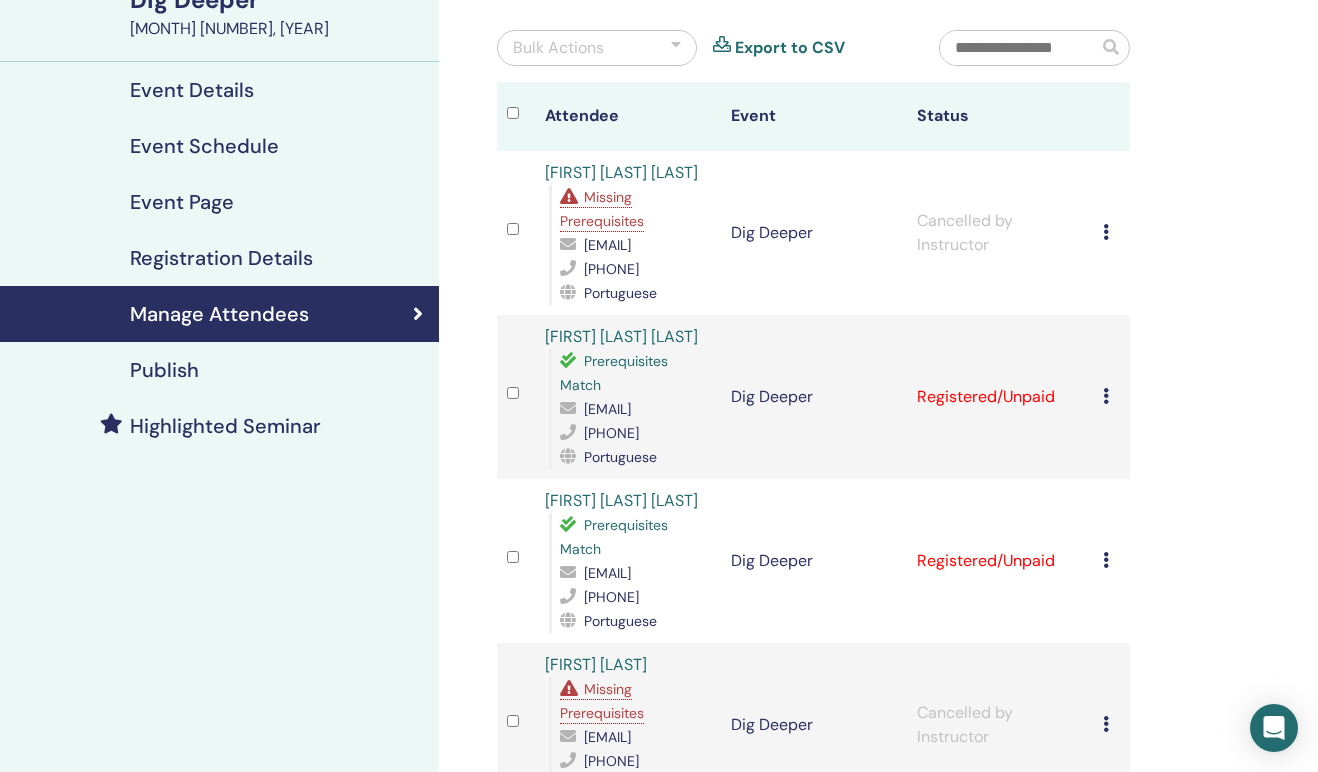 scroll, scrollTop: 202, scrollLeft: 0, axis: vertical 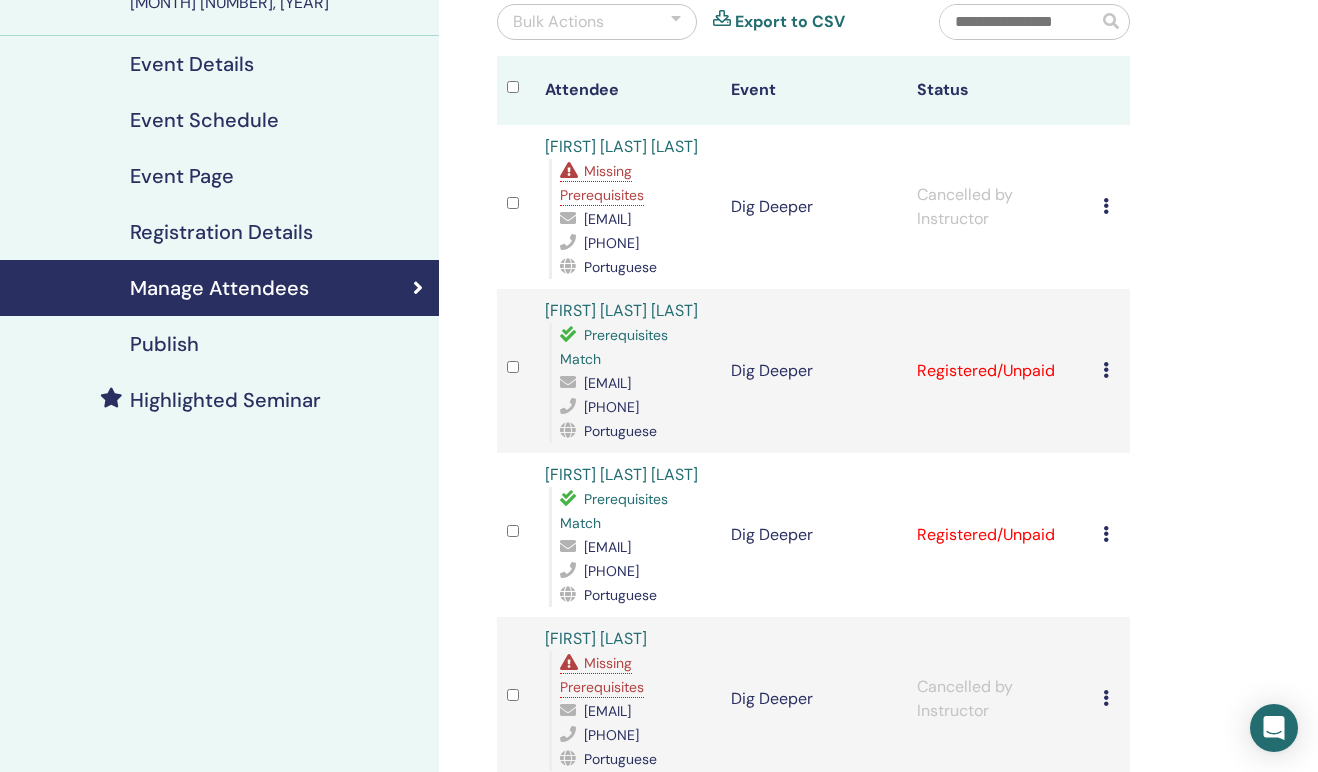 click at bounding box center (1106, 370) 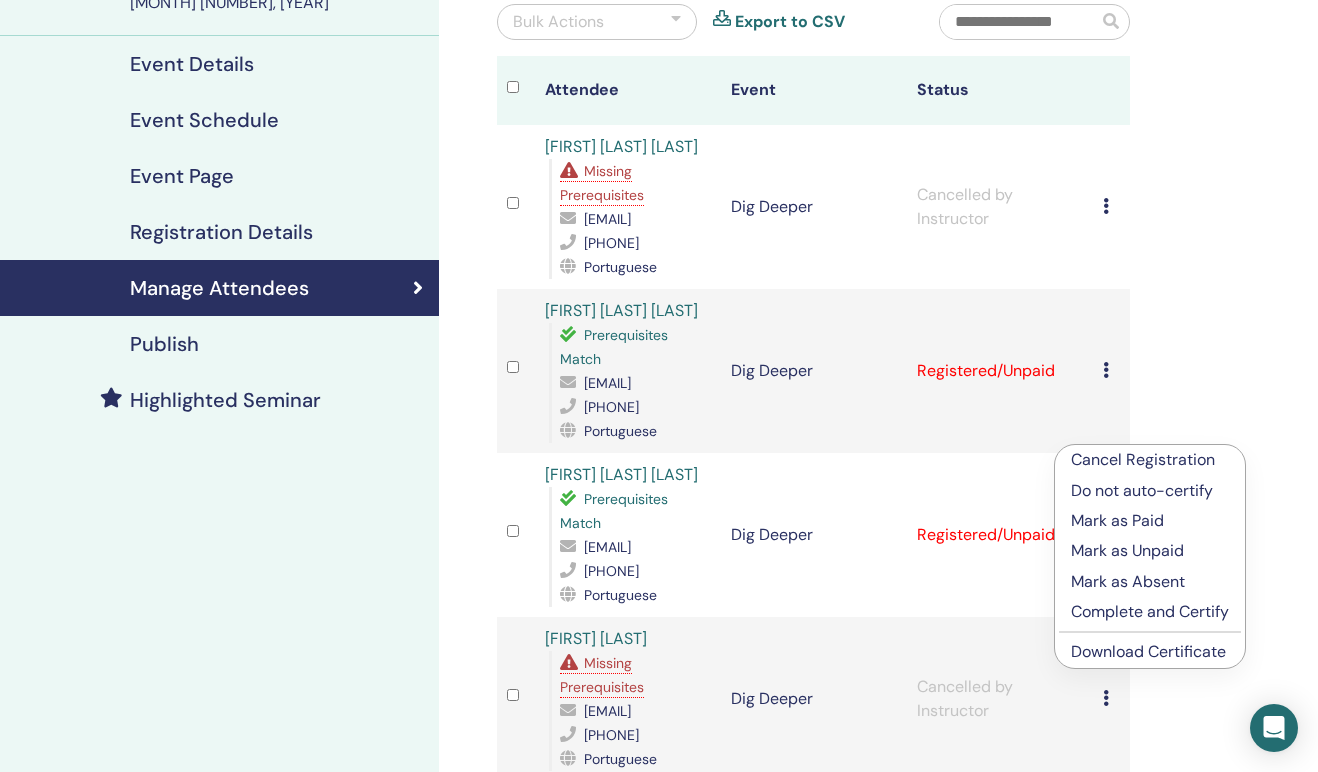click on "Complete and Certify" at bounding box center [1150, 612] 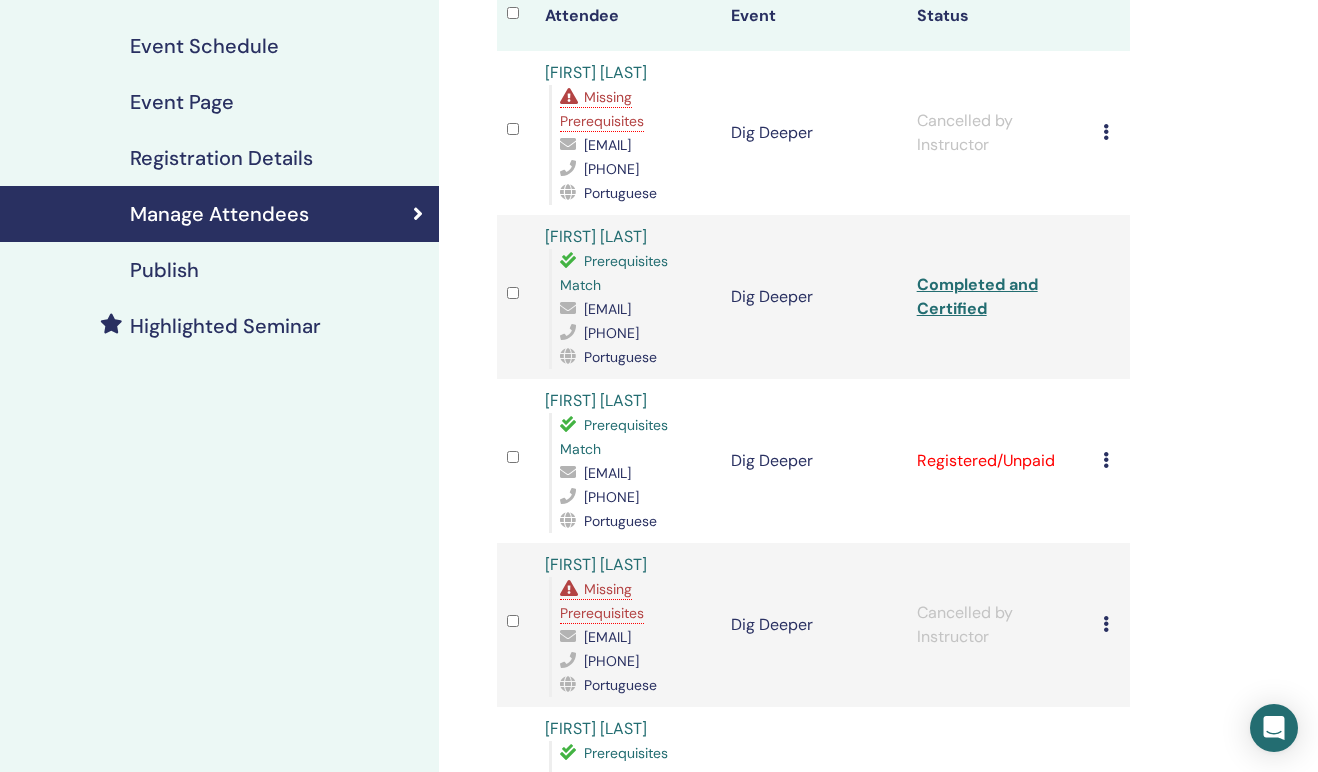 scroll, scrollTop: 445, scrollLeft: 0, axis: vertical 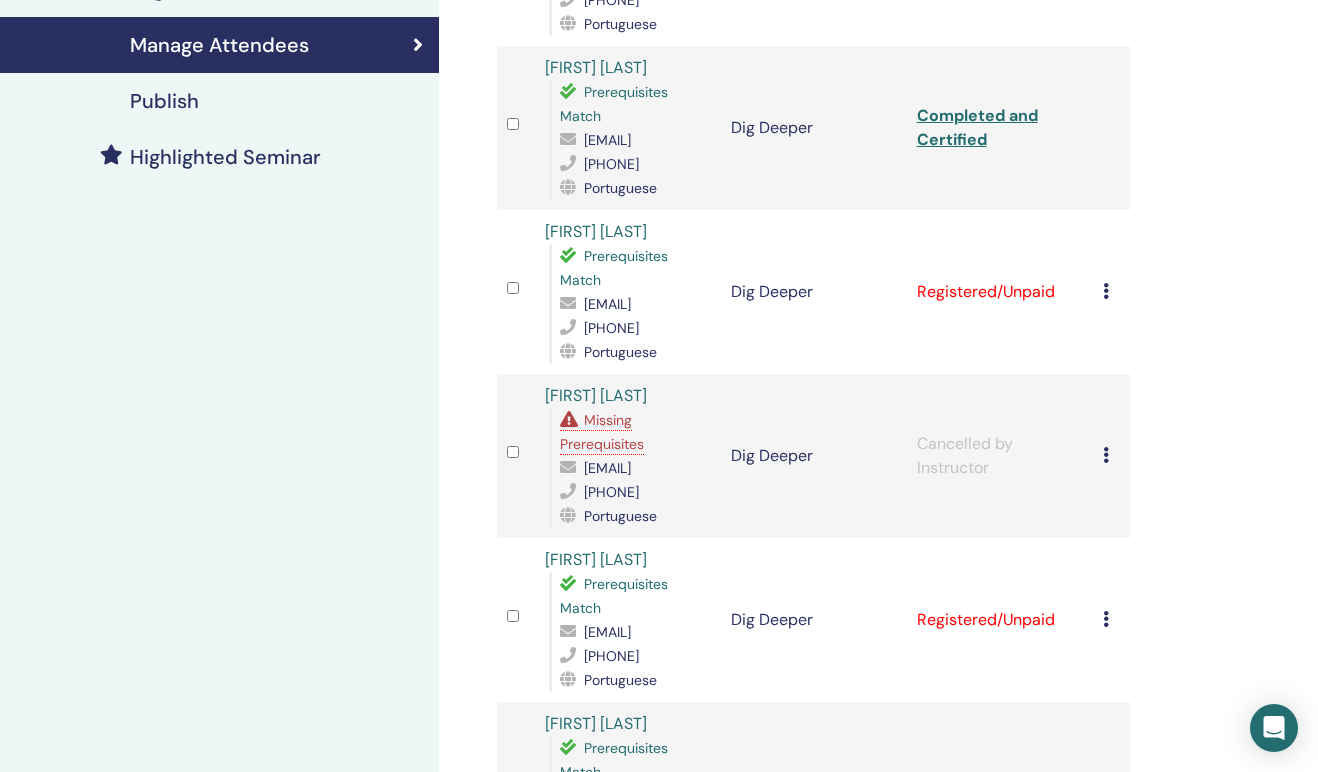 click on "Completed and Certified" at bounding box center (977, 127) 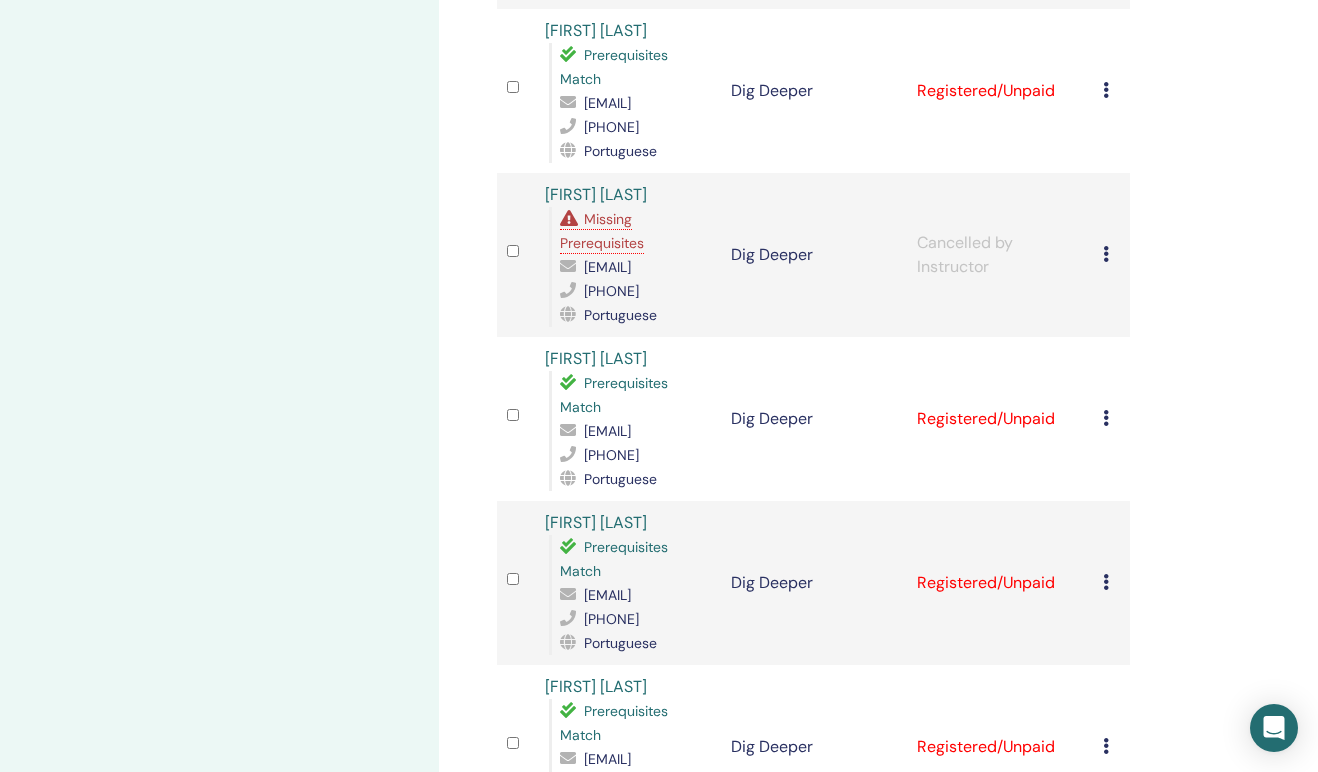 scroll, scrollTop: 523, scrollLeft: 0, axis: vertical 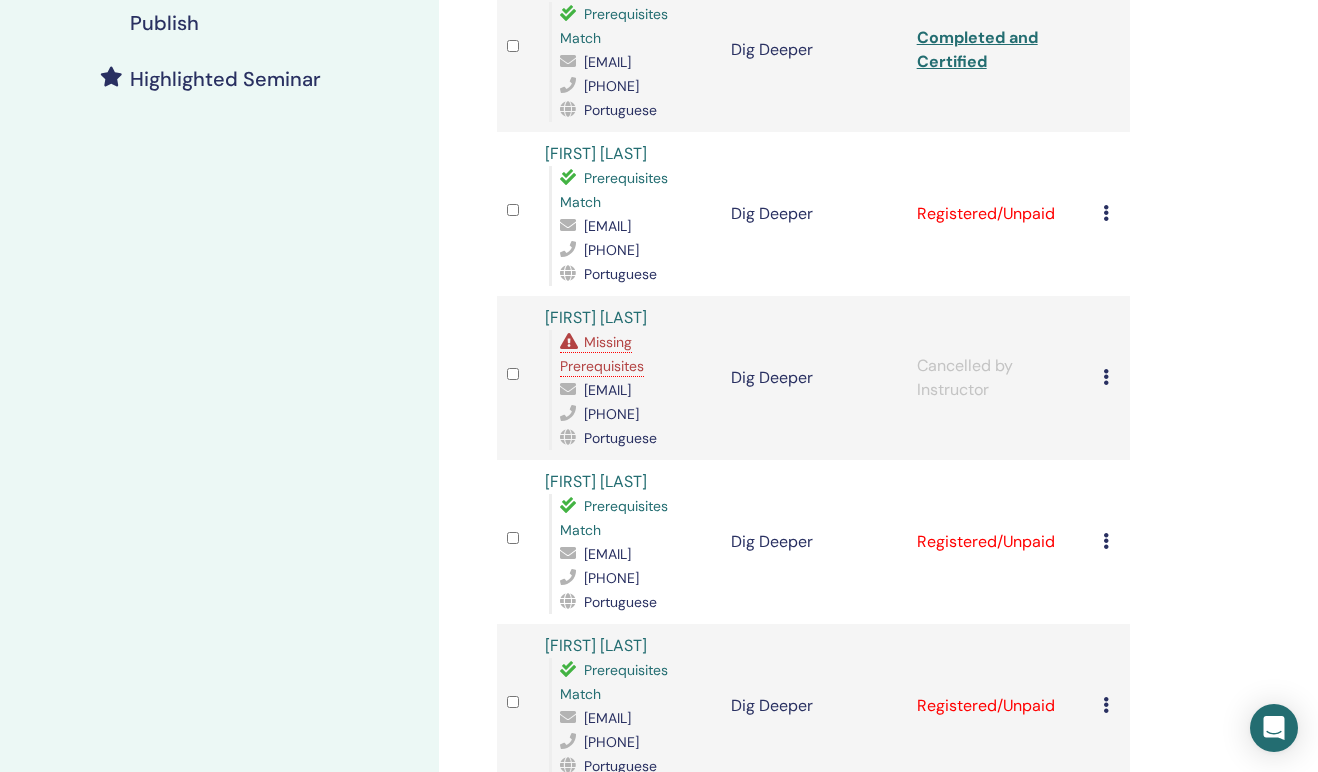 click on "Manage Attendees Bulk Actions Export to CSV Attendee Event Status Fernando José da Silva Missing Prerequisites fernandothetahealing@outlook.com 556294016239 Portuguese Dig Deeper Cancelled by Instructor Cancel Registration Do not auto-certify Mark as Paid Mark as Unpaid Mark as Absent Complete and Certify Download Certificate Maria Perpétua de Miranda Prerequisites Match mariaperpetuathetahealing@outlook.com 5562982077291 Portuguese Dig Deeper Completed and Certified Anny Cristina Silva Cunha Prerequisites Match annycristinathetahealing@outlook.com 5562992430126 Portuguese Dig Deeper Registered/Unpaid Cancel Registration Do not auto-certify Mark as Paid Mark as Unpaid Mark as Absent Complete and Certify Download Certificate Adriana do Carmo Missing Prerequisites adrianathetahealing@outlook.com 5562981432666 Portuguese Dig Deeper Cancelled by Instructor Cancel Registration Do not auto-certify Mark as Paid Mark as Unpaid Mark as Absent Complete and Certify Download Certificate Nara Rubia Gonçalves Aragão 1" at bounding box center (878, 426) 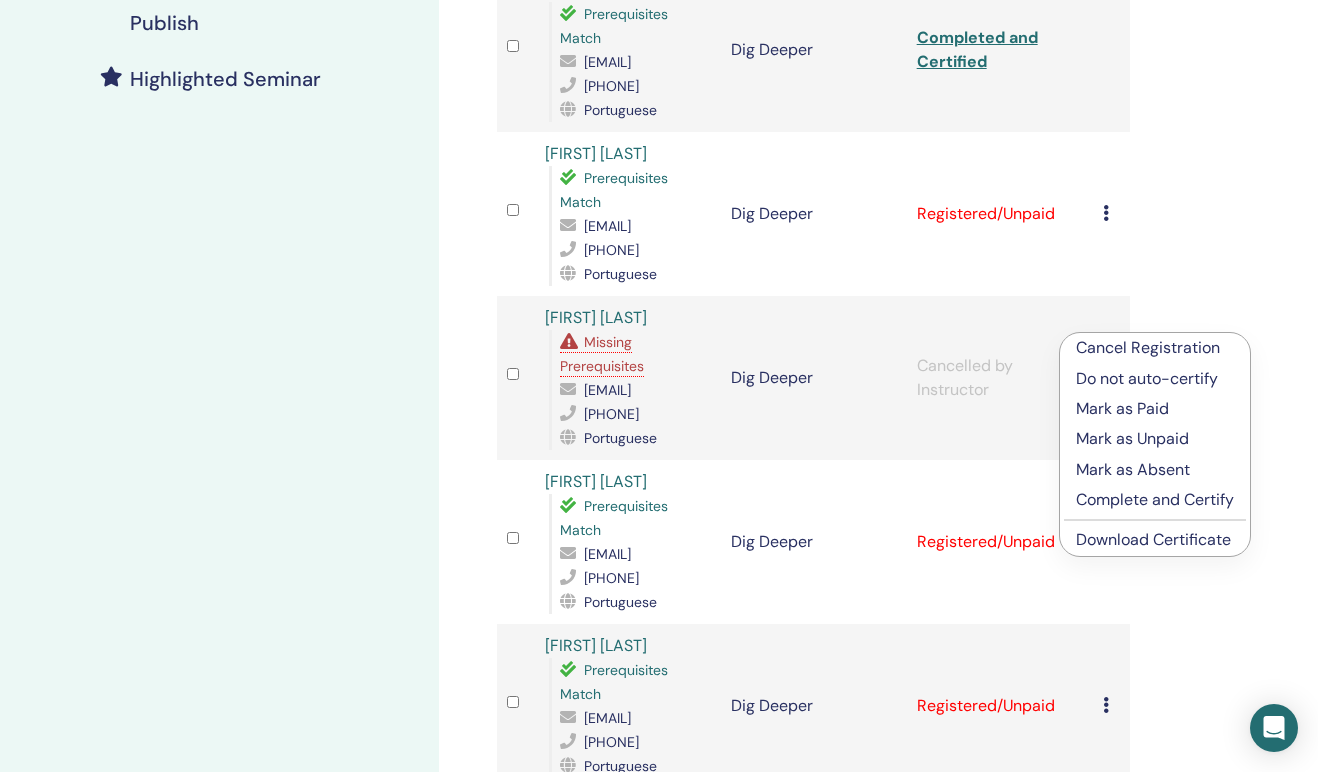click on "Cancel Registration" at bounding box center (1155, 348) 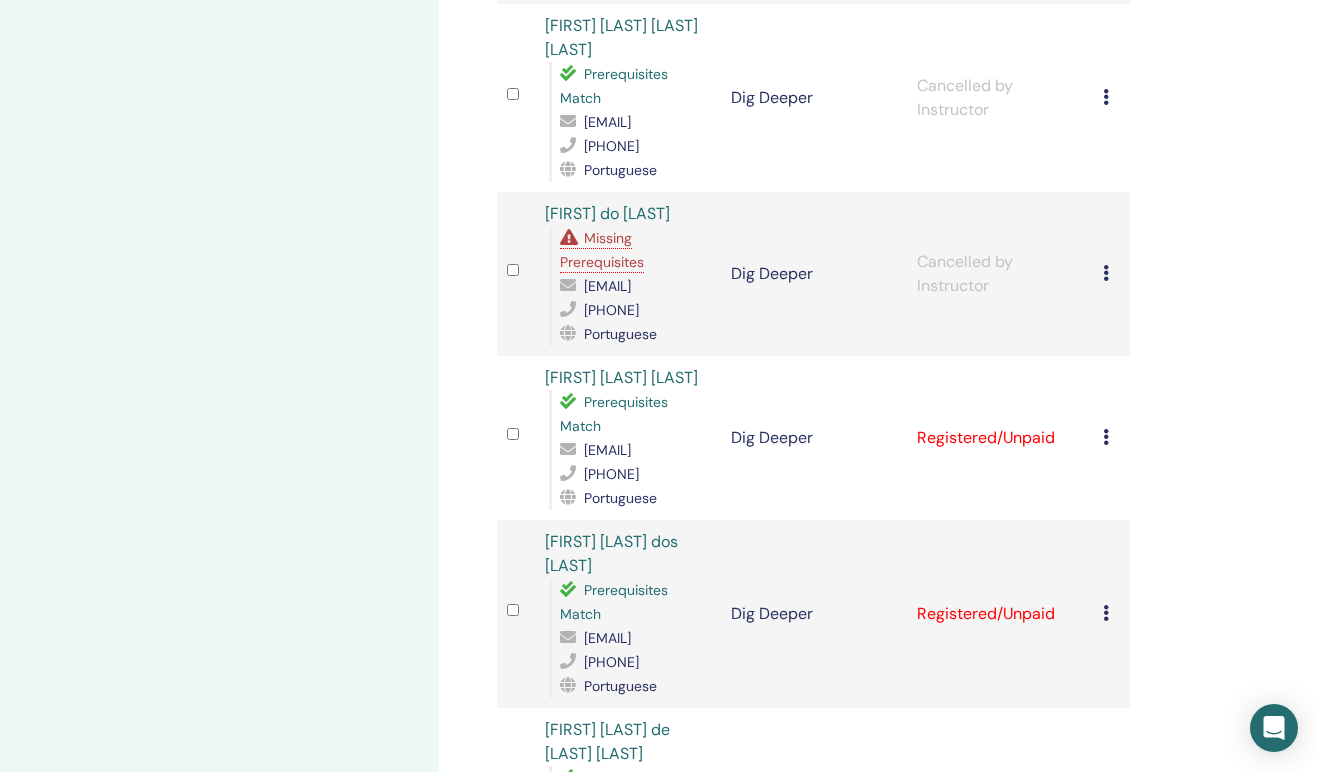 scroll, scrollTop: 853, scrollLeft: 0, axis: vertical 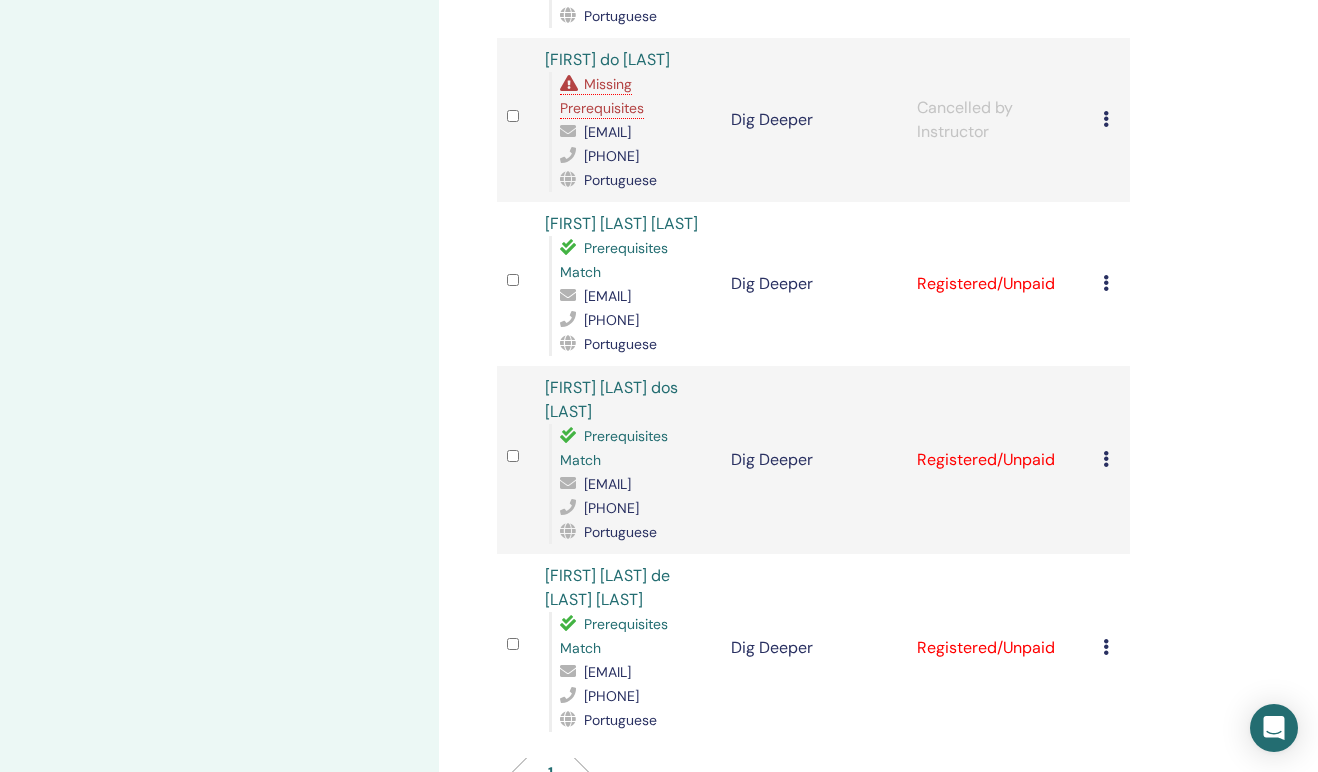 click on "Cancel Registration Do not auto-certify Mark as Paid Mark as Unpaid Mark as Absent Complete and Certify Download Certificate" at bounding box center (1111, 284) 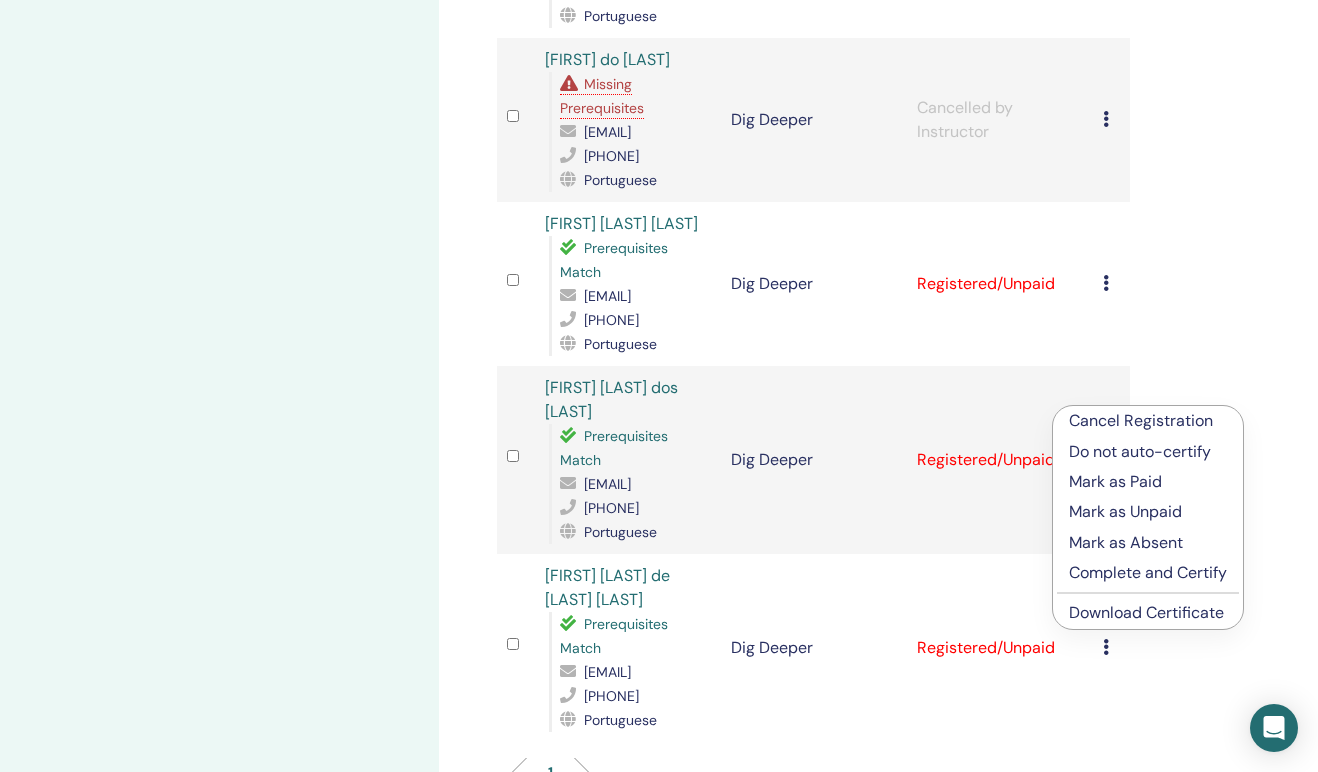 click on "Cancel Registration Do not auto-certify Mark as Paid Mark as Unpaid Mark as Absent Complete and Certify Download Certificate" at bounding box center [1148, 517] 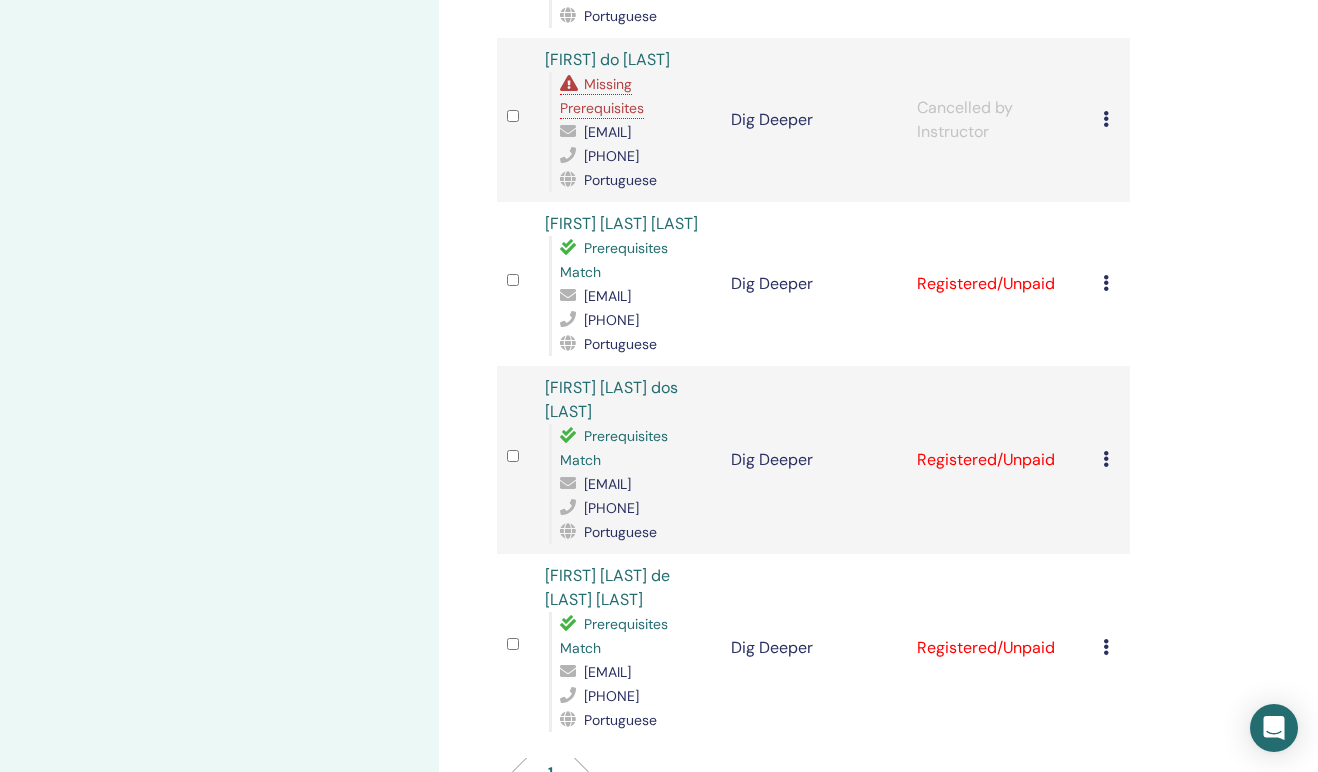 click at bounding box center (1106, 283) 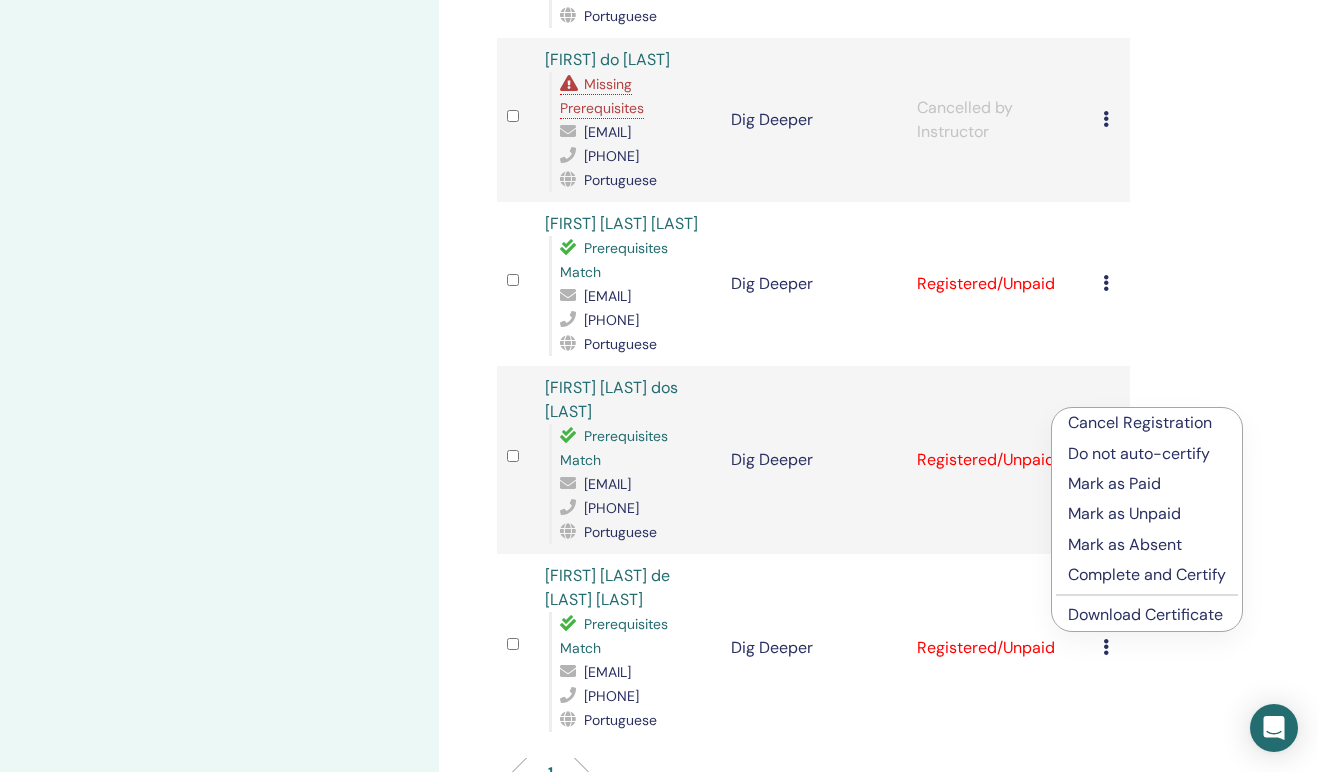 click on "Cancel Registration" at bounding box center (1147, 423) 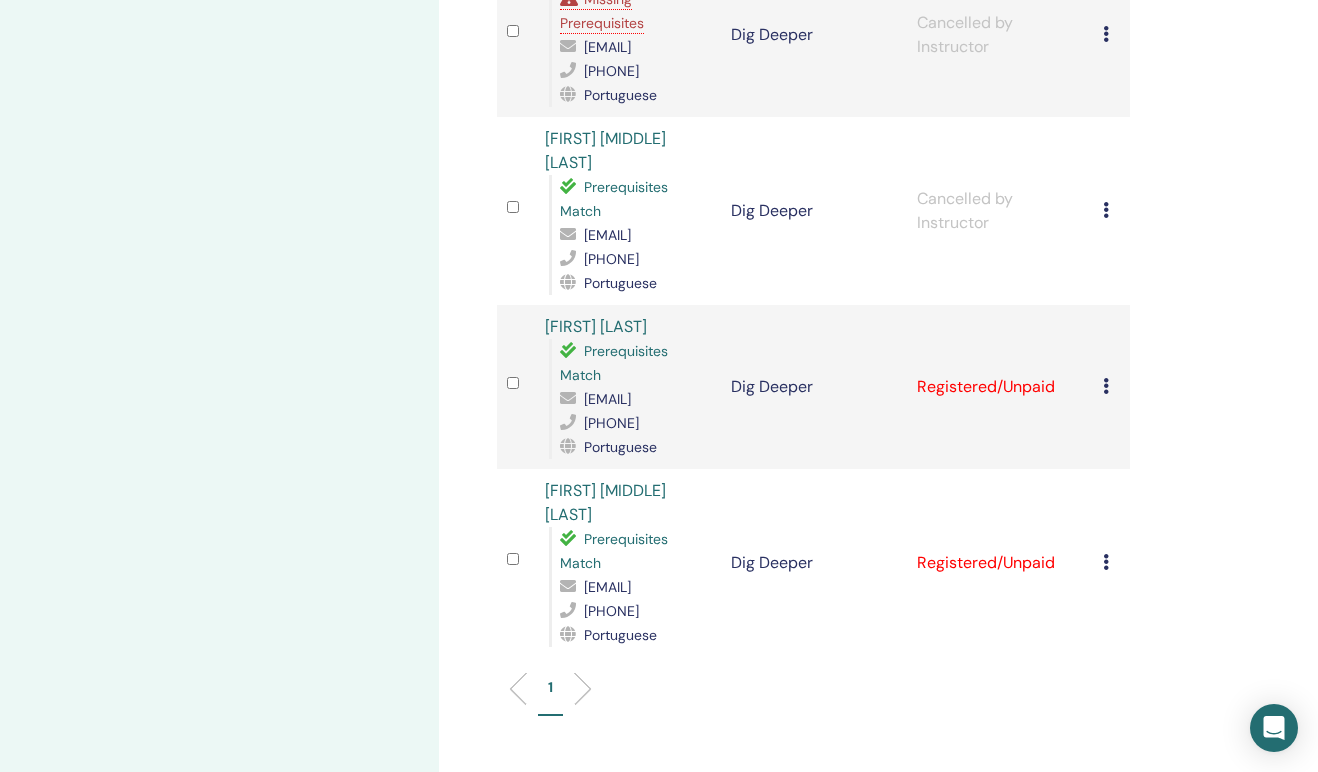 scroll, scrollTop: 1062, scrollLeft: 0, axis: vertical 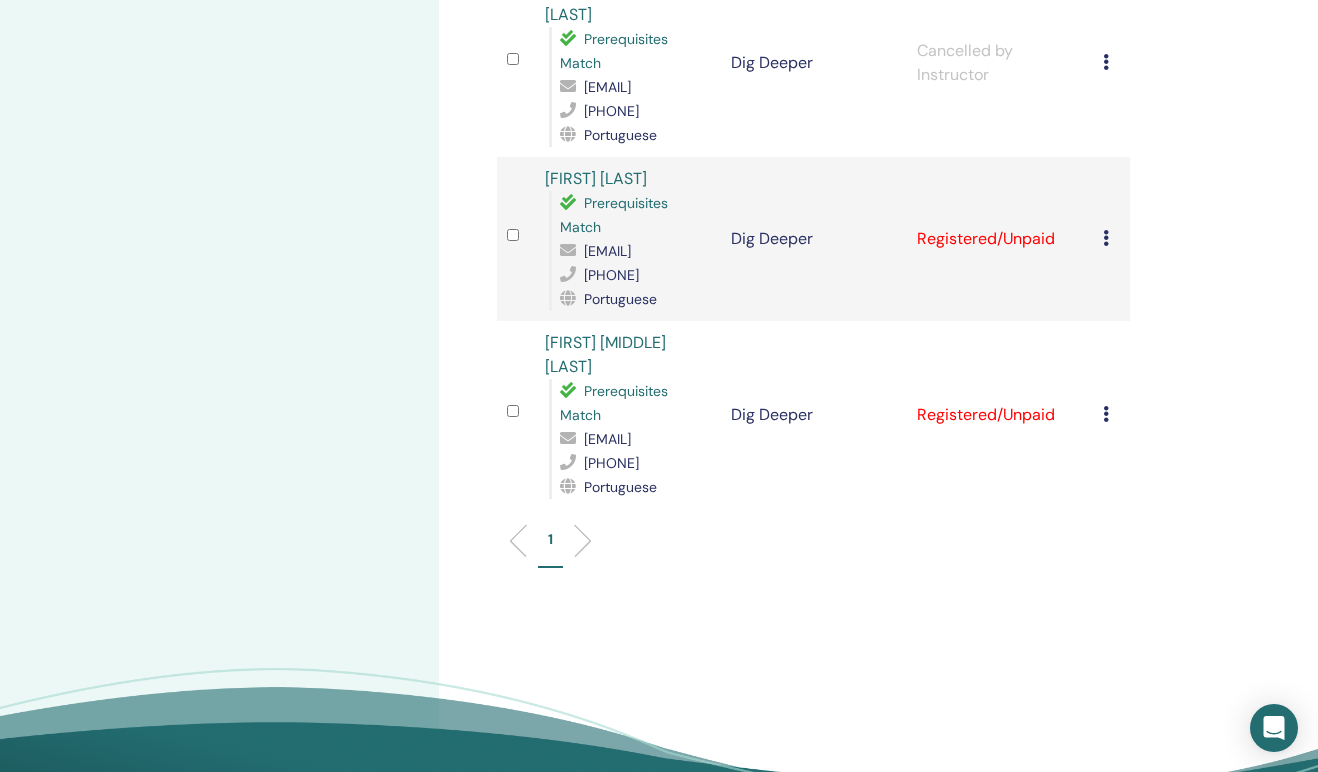 click at bounding box center (1106, 238) 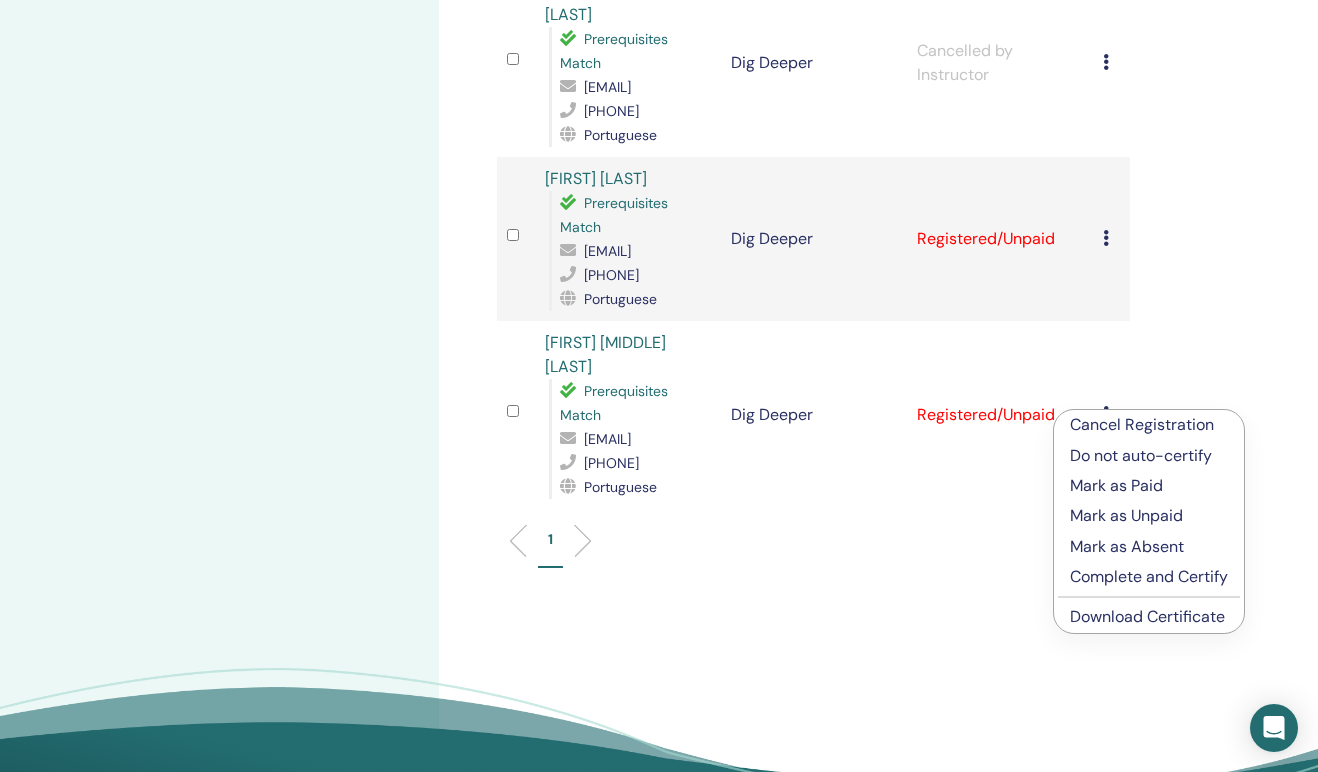 click on "Complete and Certify" at bounding box center (1149, 577) 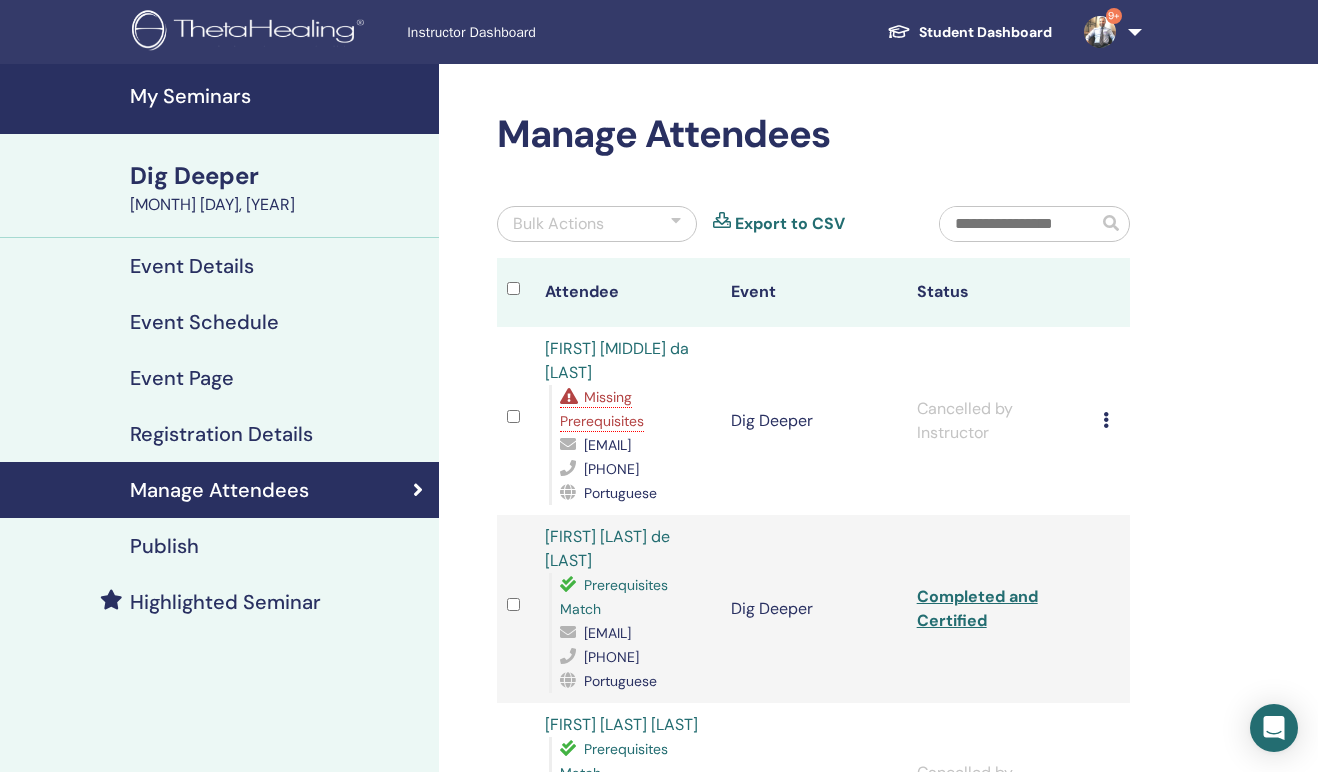 scroll, scrollTop: 1062, scrollLeft: 0, axis: vertical 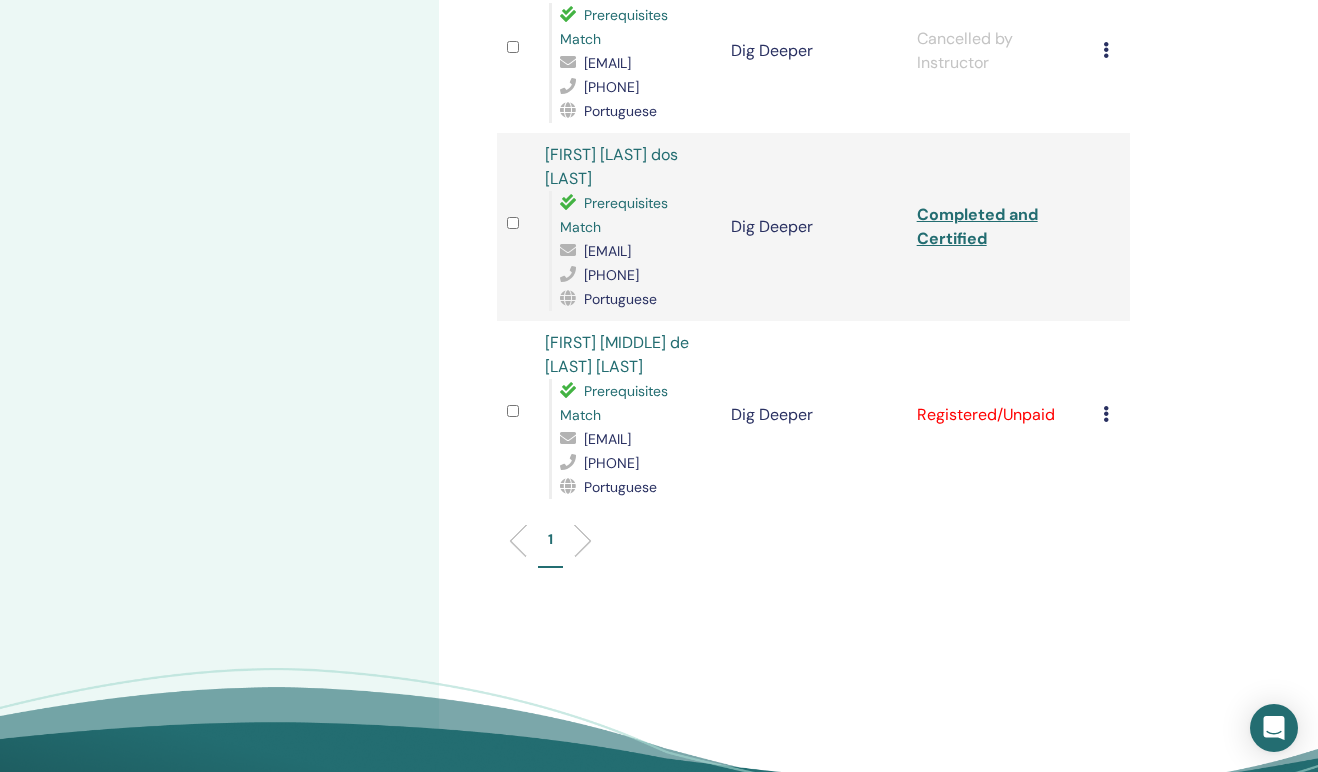 click on "Completed and Certified" at bounding box center [977, 226] 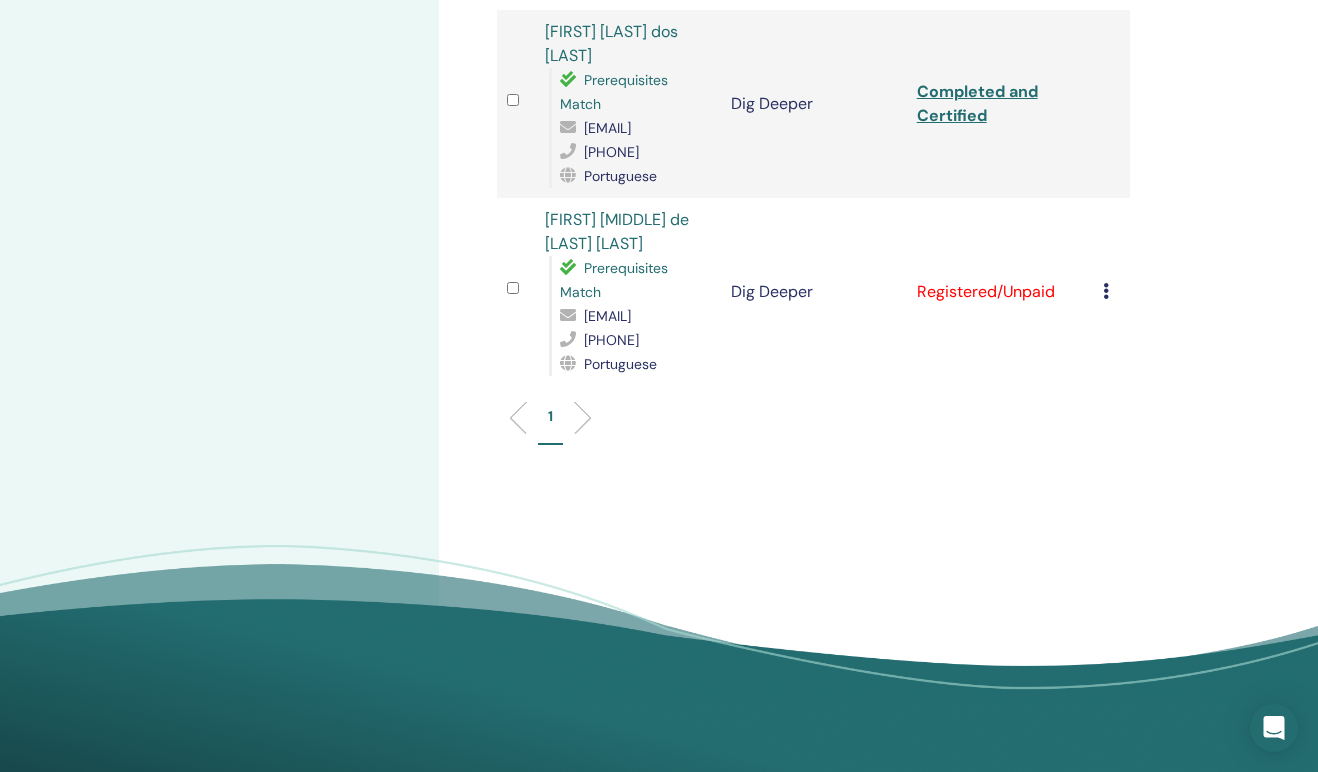 scroll, scrollTop: 1217, scrollLeft: 0, axis: vertical 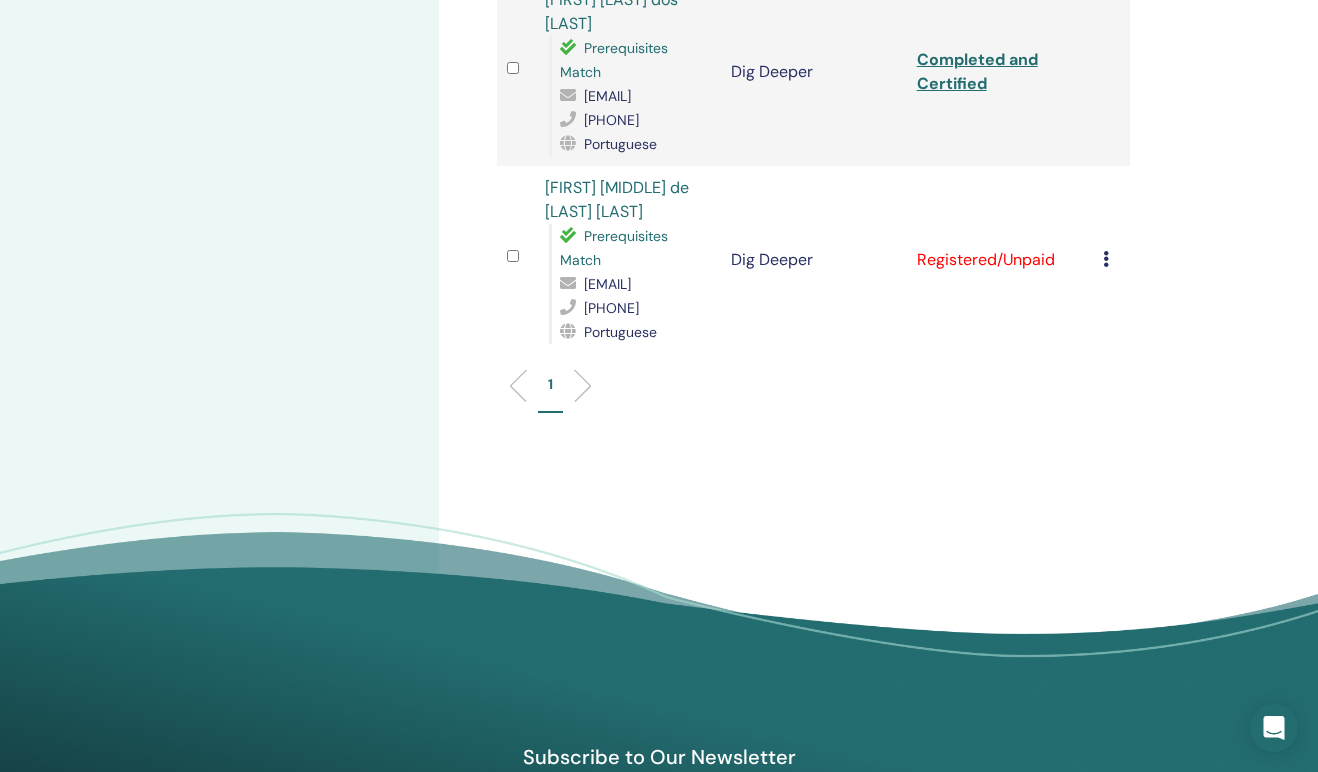 click at bounding box center (1106, 259) 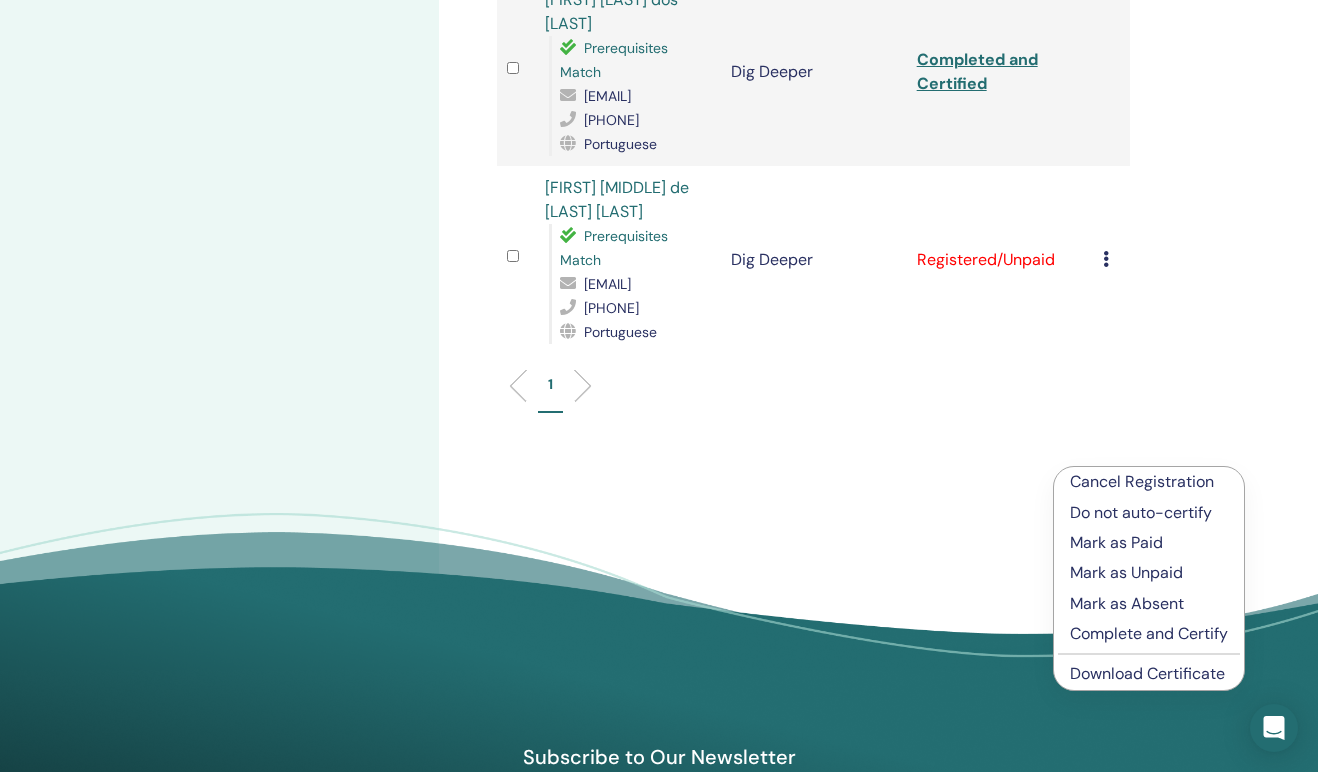 click on "Complete and Certify" at bounding box center [1149, 634] 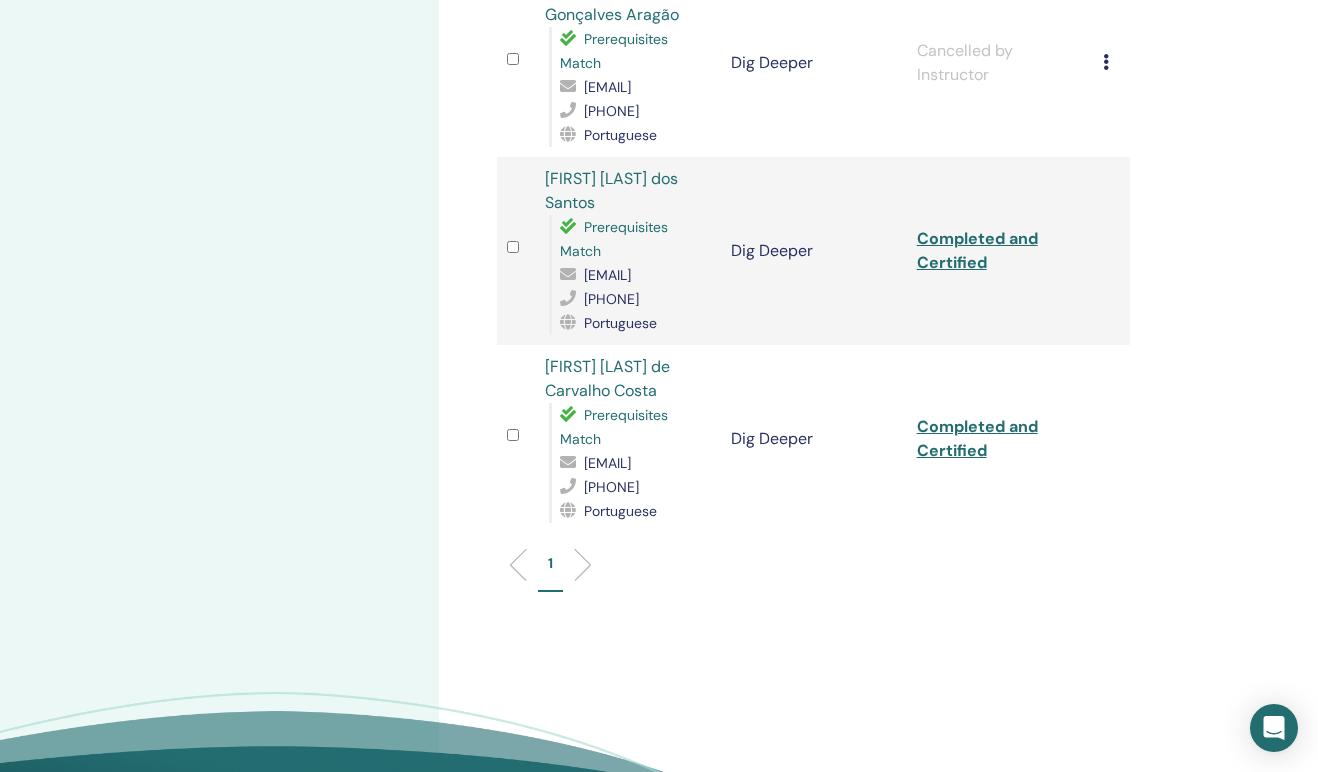 scroll, scrollTop: 1266, scrollLeft: 0, axis: vertical 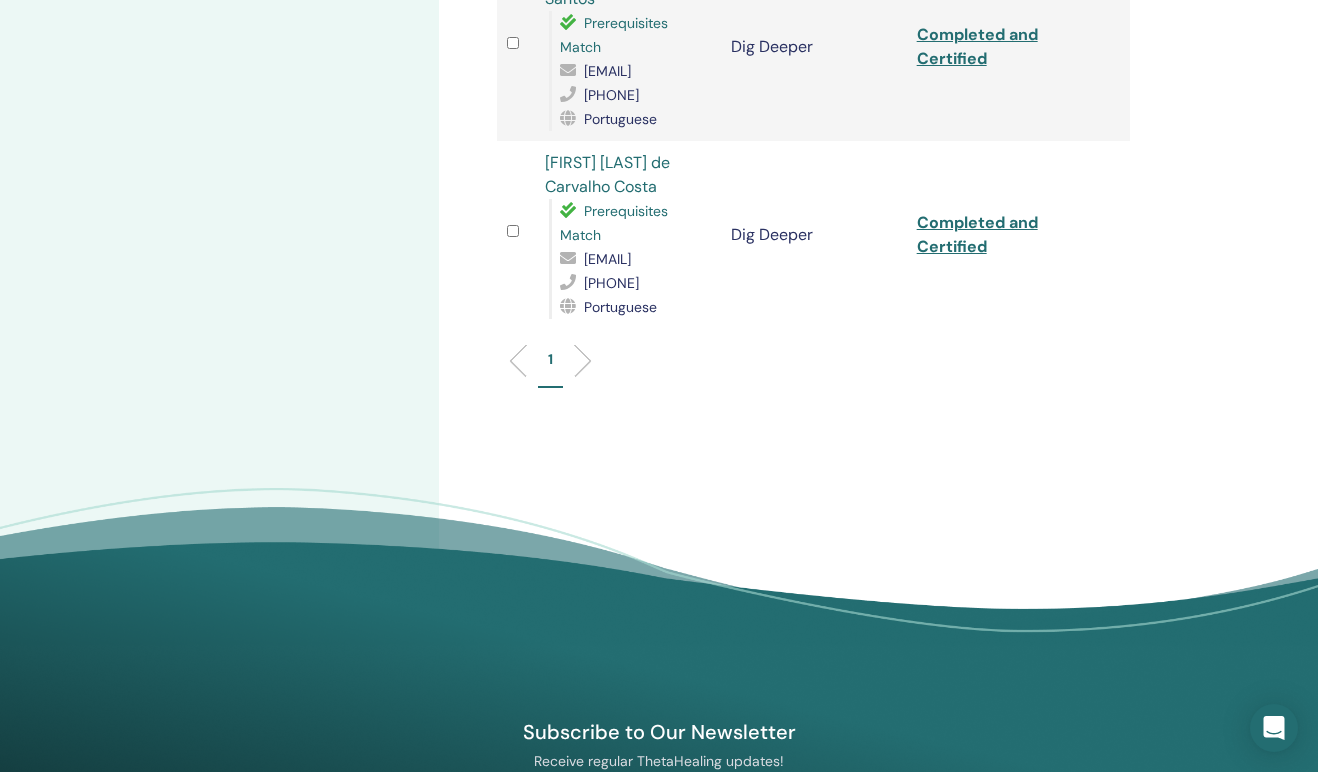 click on "Completed and Certified" at bounding box center [977, 234] 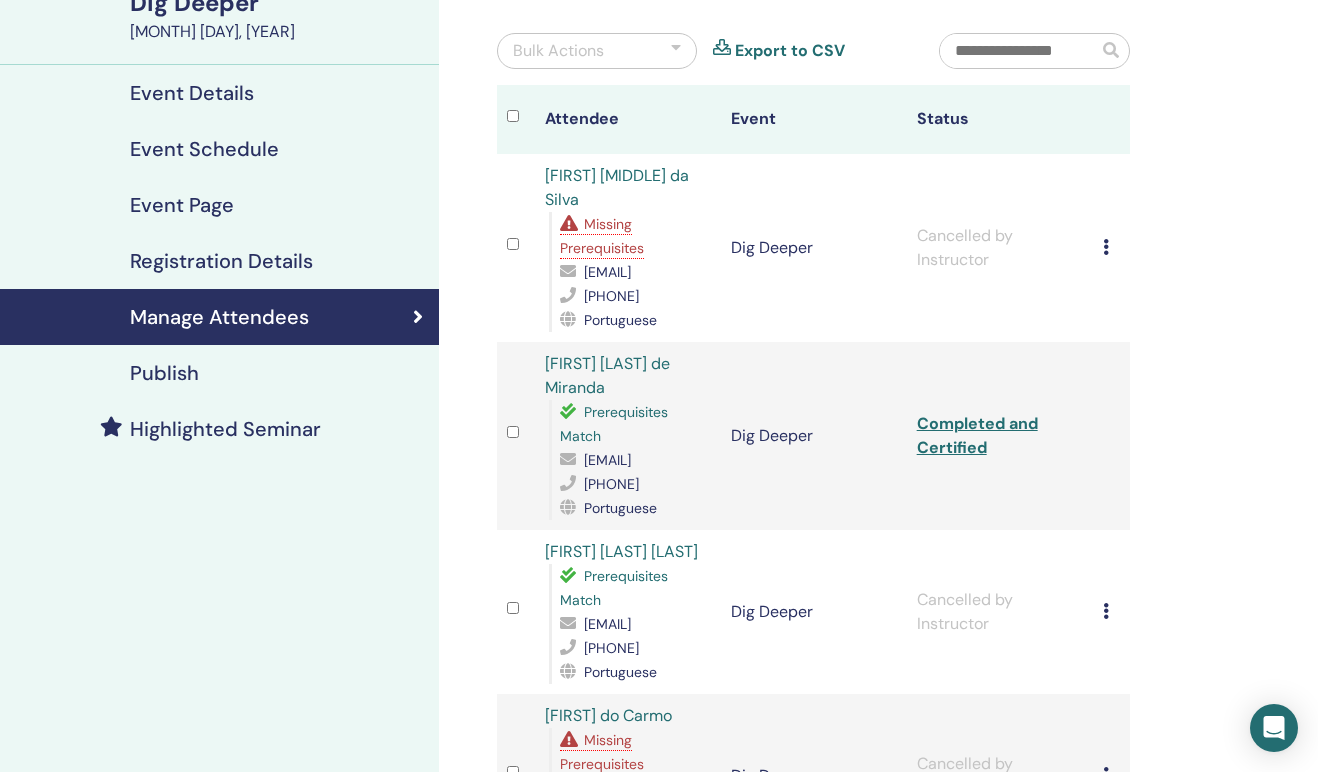 scroll, scrollTop: 0, scrollLeft: 0, axis: both 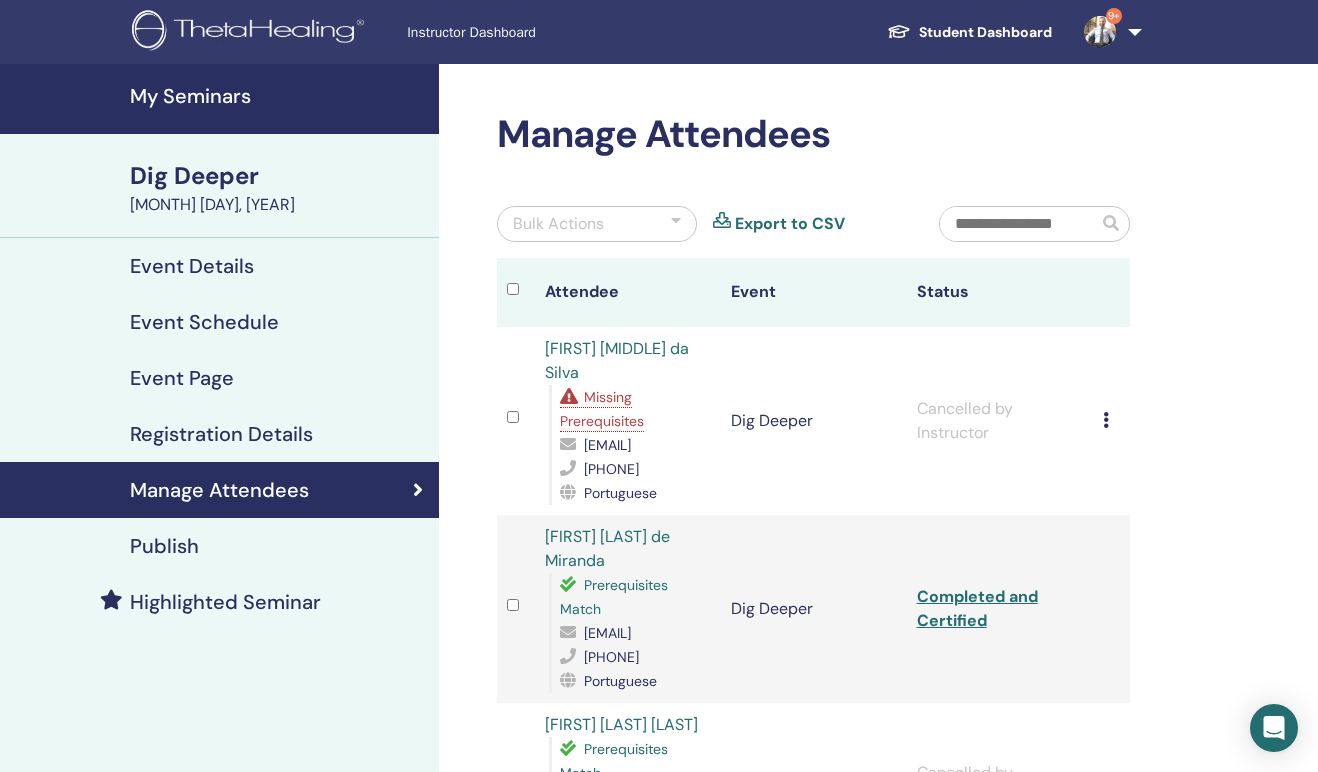 click on "My Seminars" at bounding box center [278, 96] 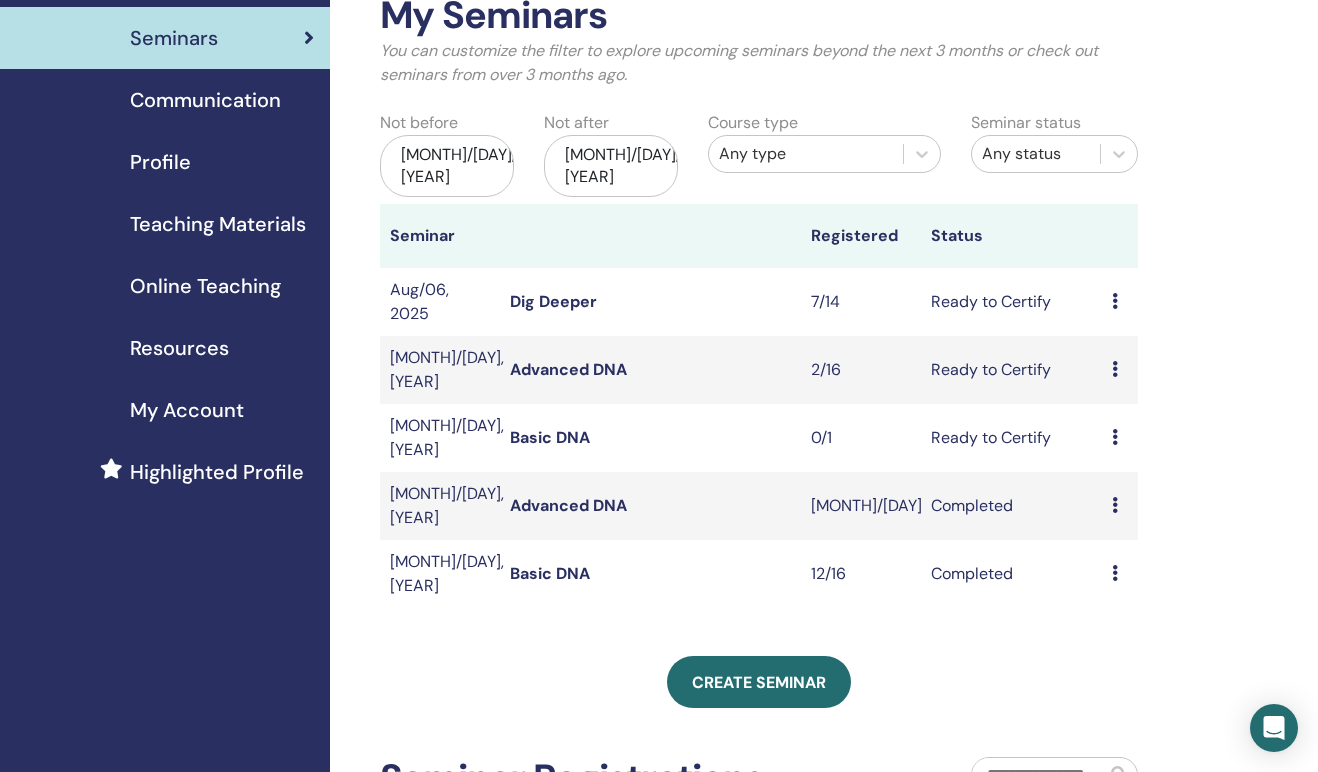 scroll, scrollTop: 0, scrollLeft: 0, axis: both 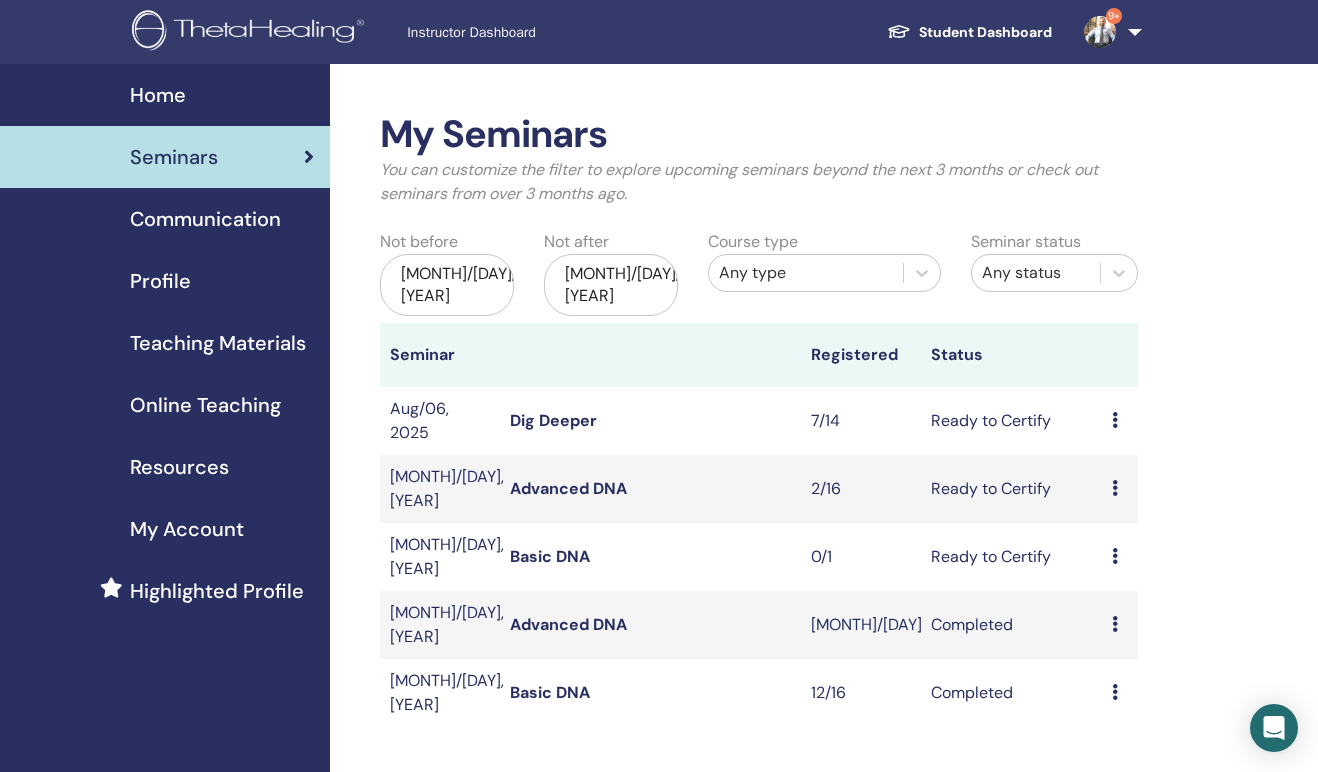 click on "Dig Deeper" at bounding box center (553, 420) 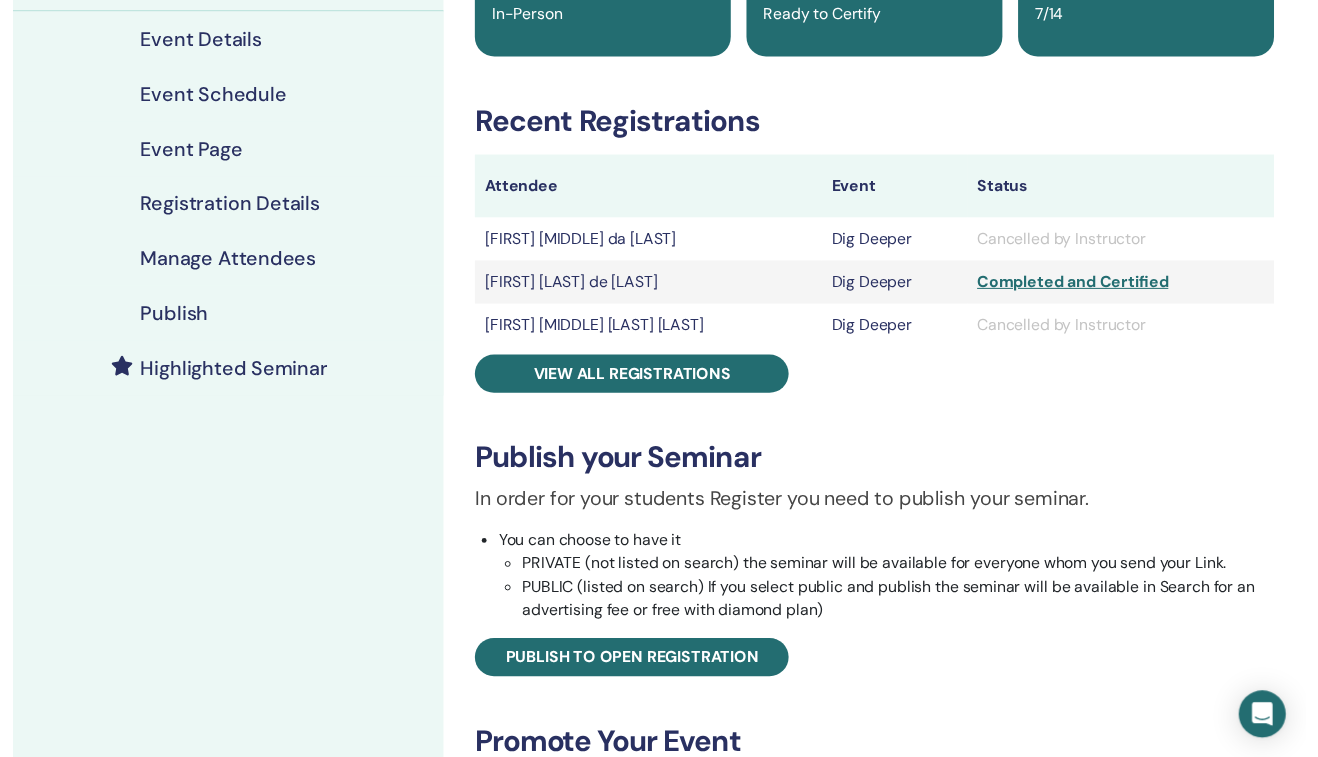 scroll, scrollTop: 42, scrollLeft: 0, axis: vertical 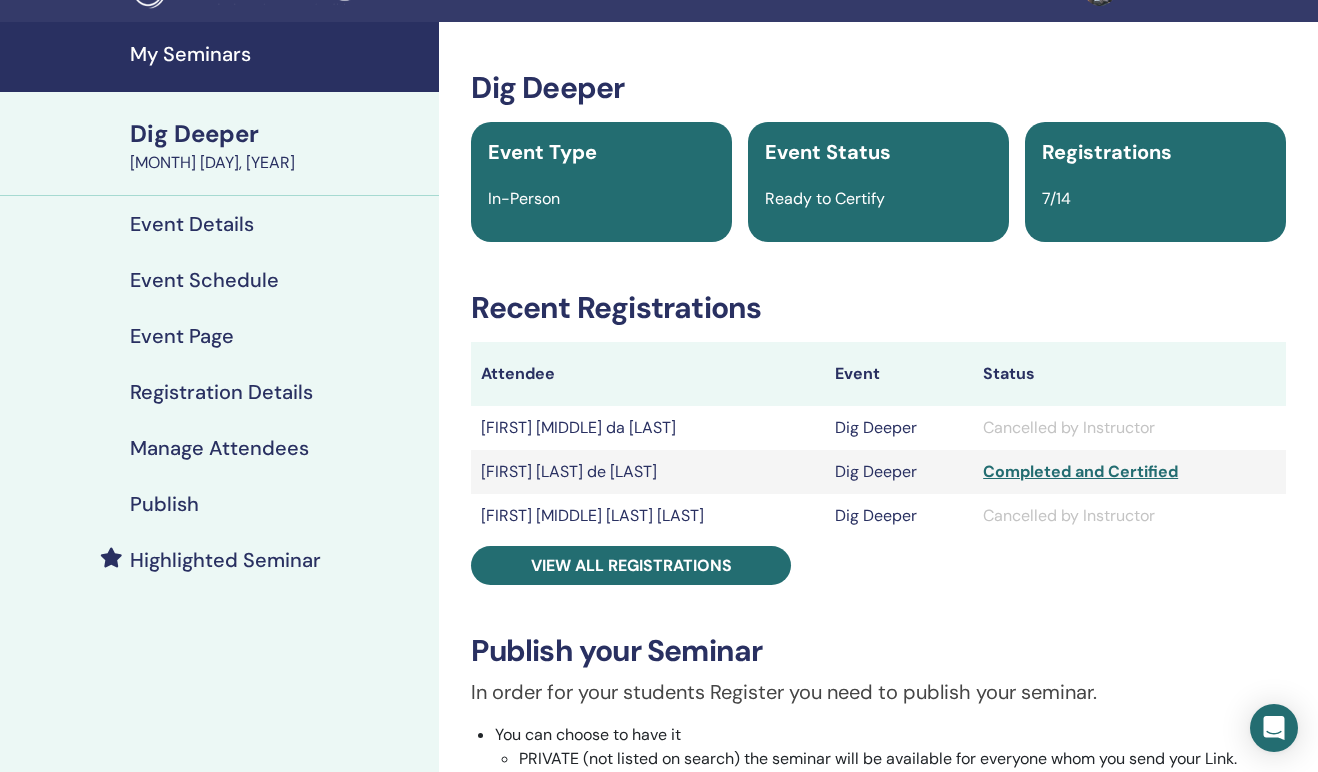 click on "Highlighted Seminar" at bounding box center [225, 560] 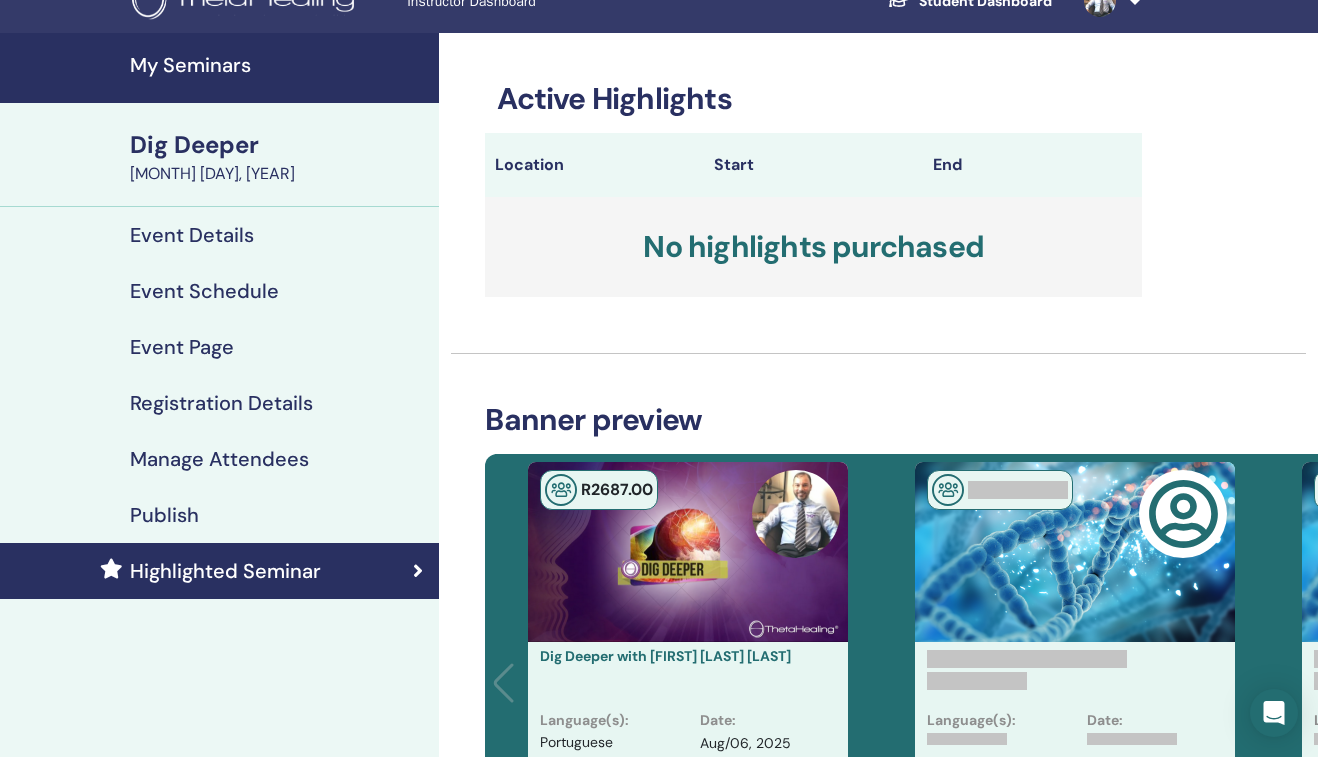 scroll, scrollTop: 8, scrollLeft: 0, axis: vertical 